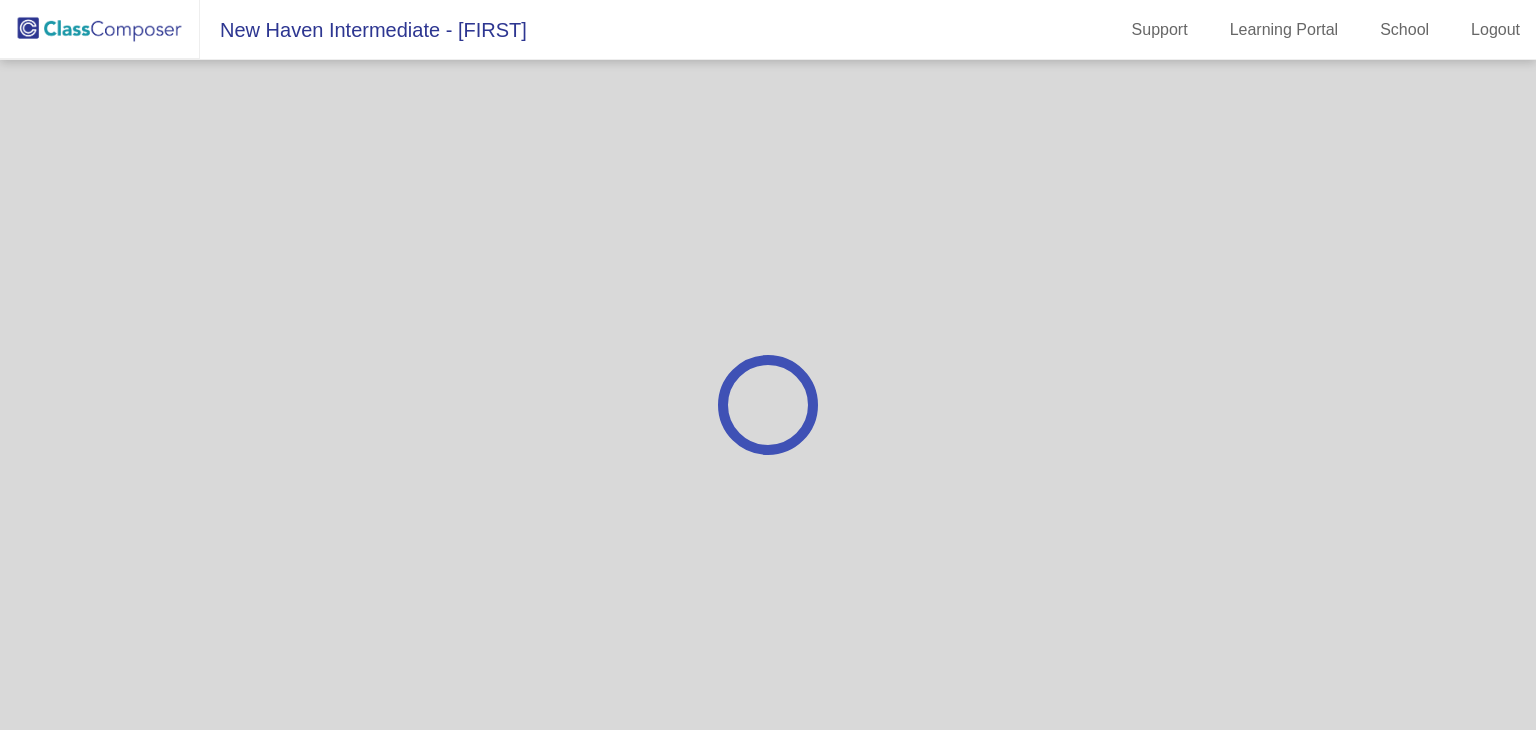 scroll, scrollTop: 0, scrollLeft: 0, axis: both 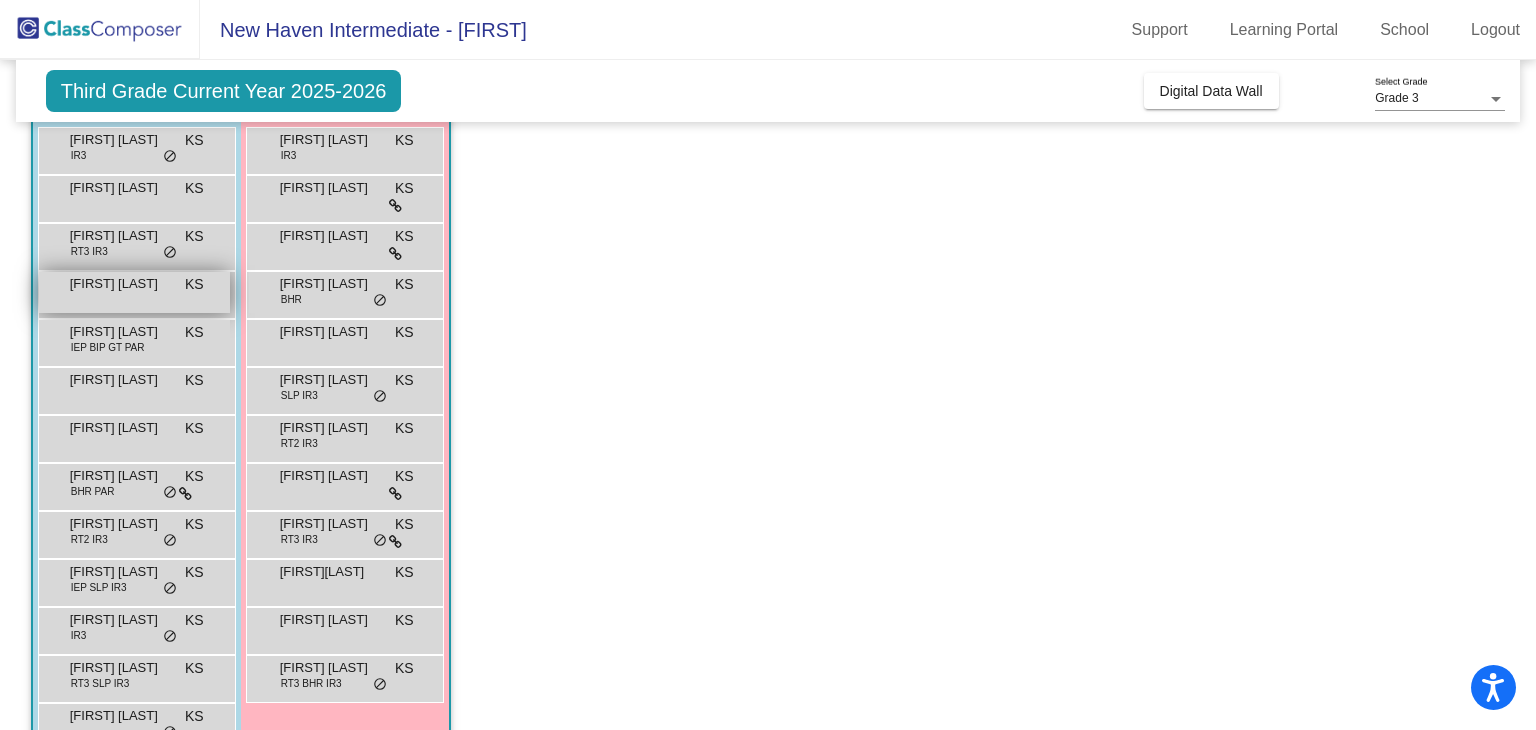 click on "[FIRST] [LAST] lock do_not_disturb_alt" at bounding box center (134, 292) 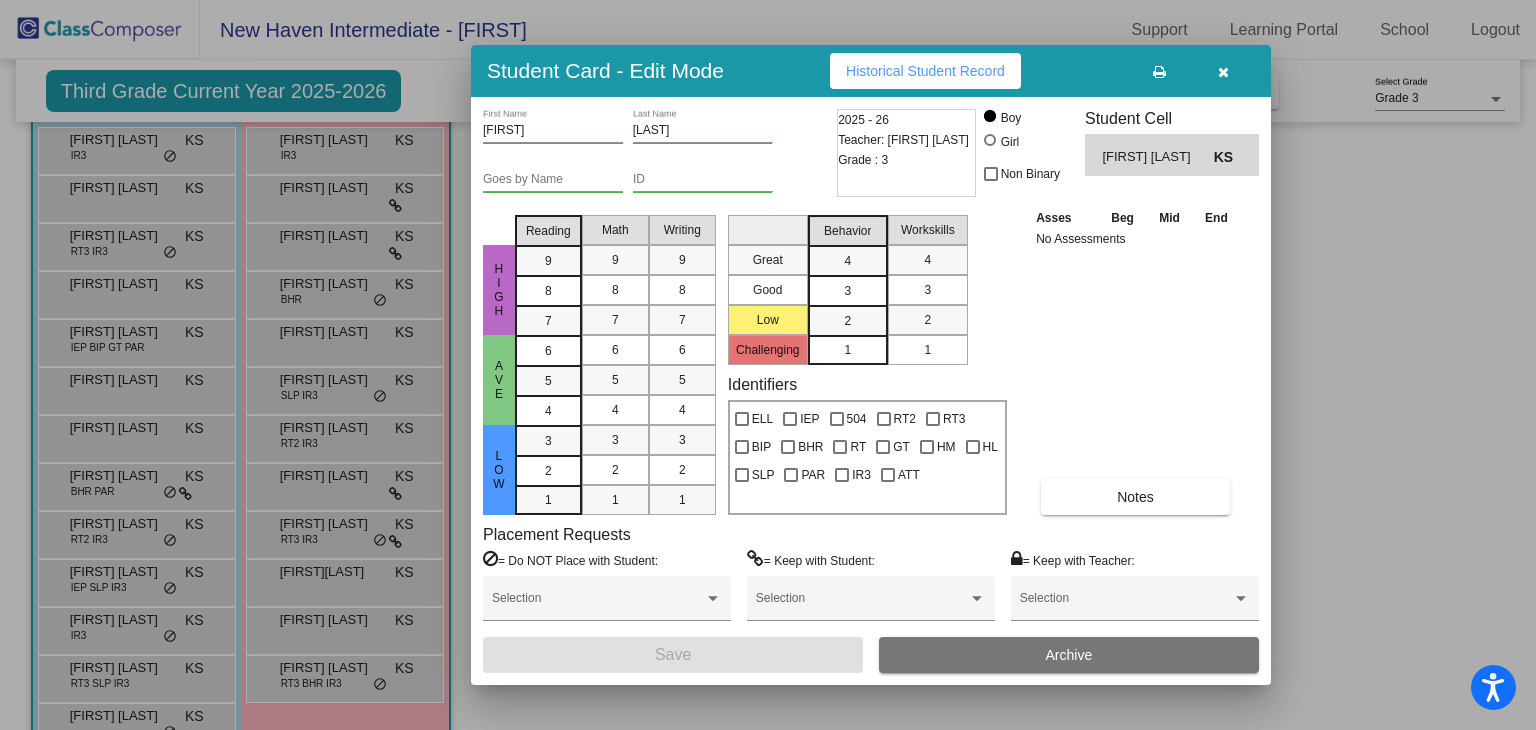 click at bounding box center (768, 365) 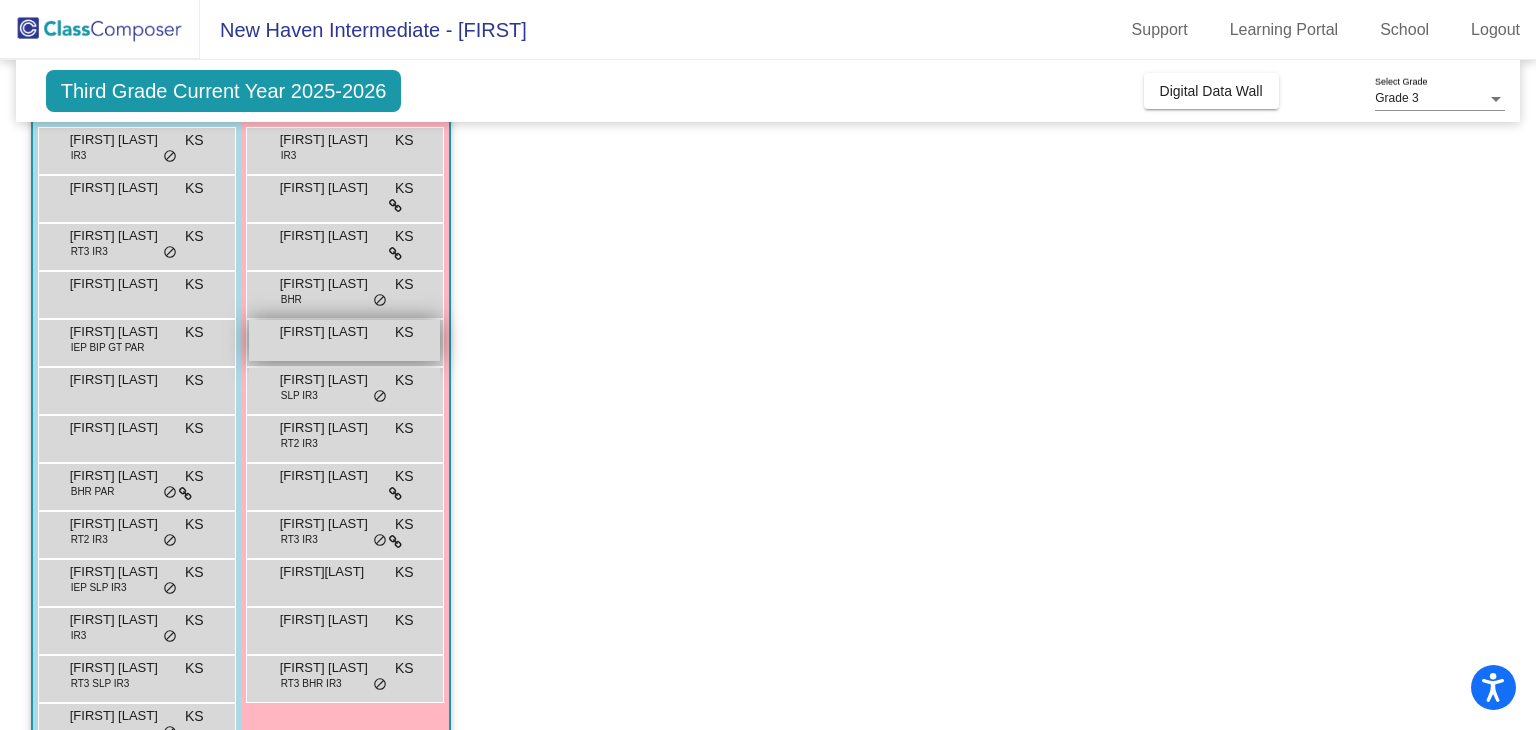 click on "[FIRST] [LAST]" at bounding box center (330, 332) 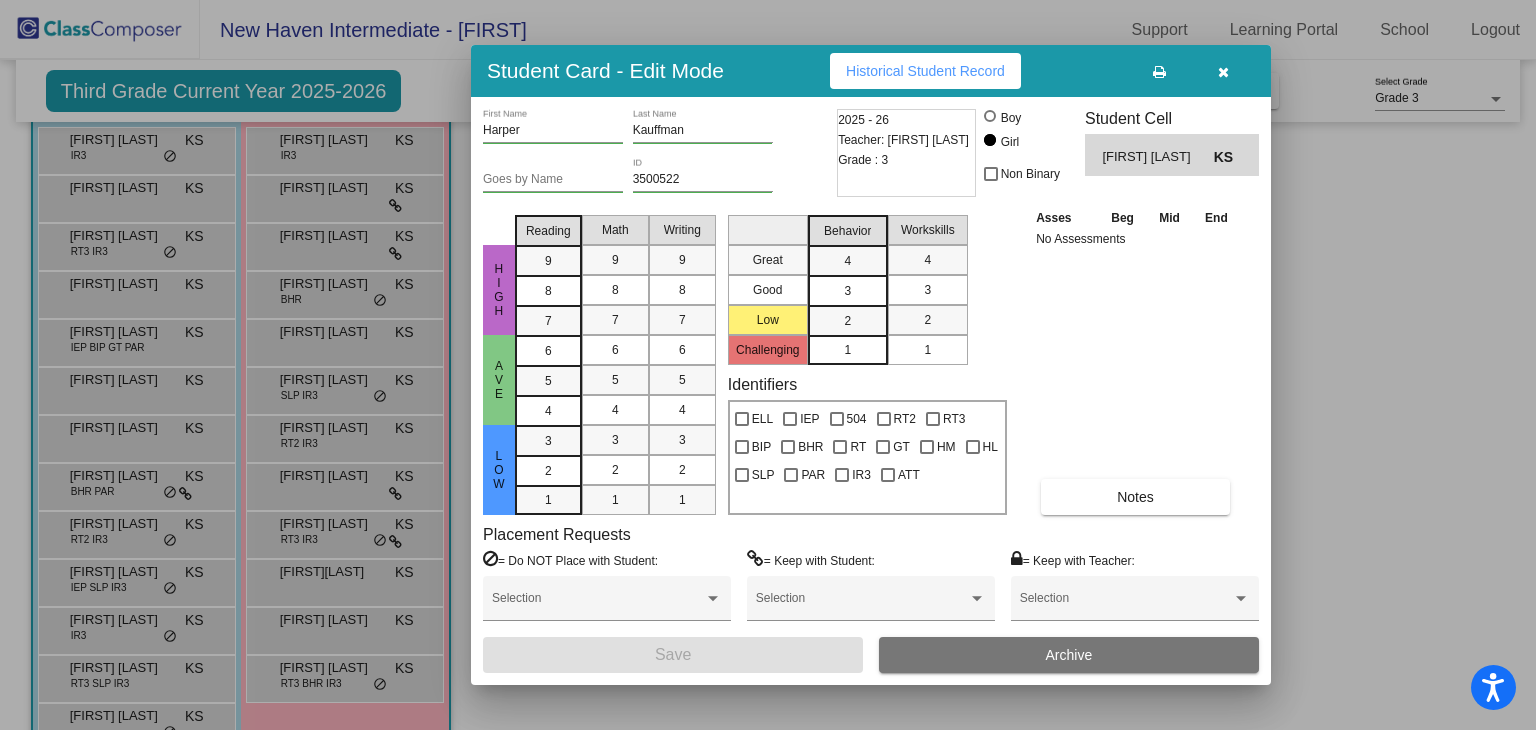 click at bounding box center [768, 365] 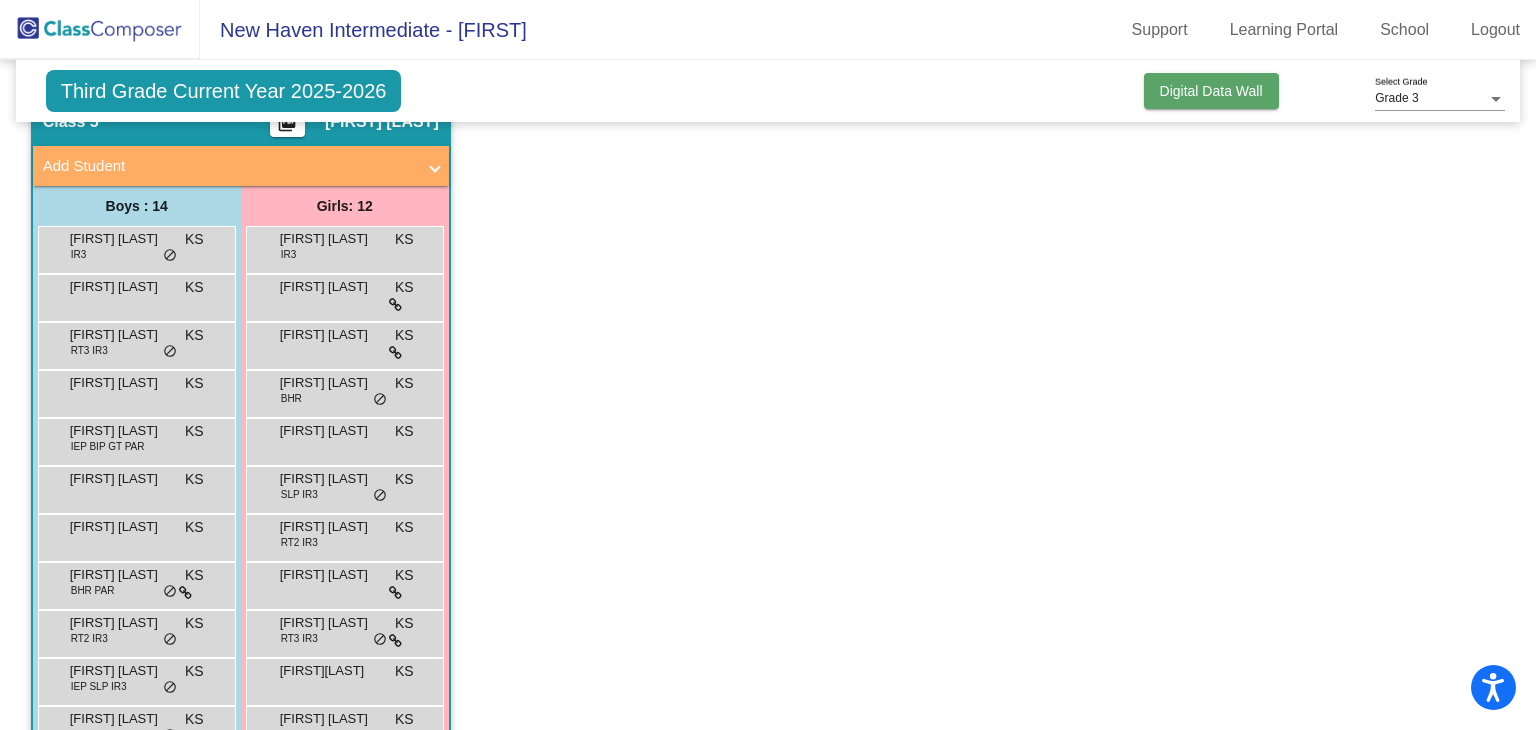 scroll, scrollTop: 0, scrollLeft: 0, axis: both 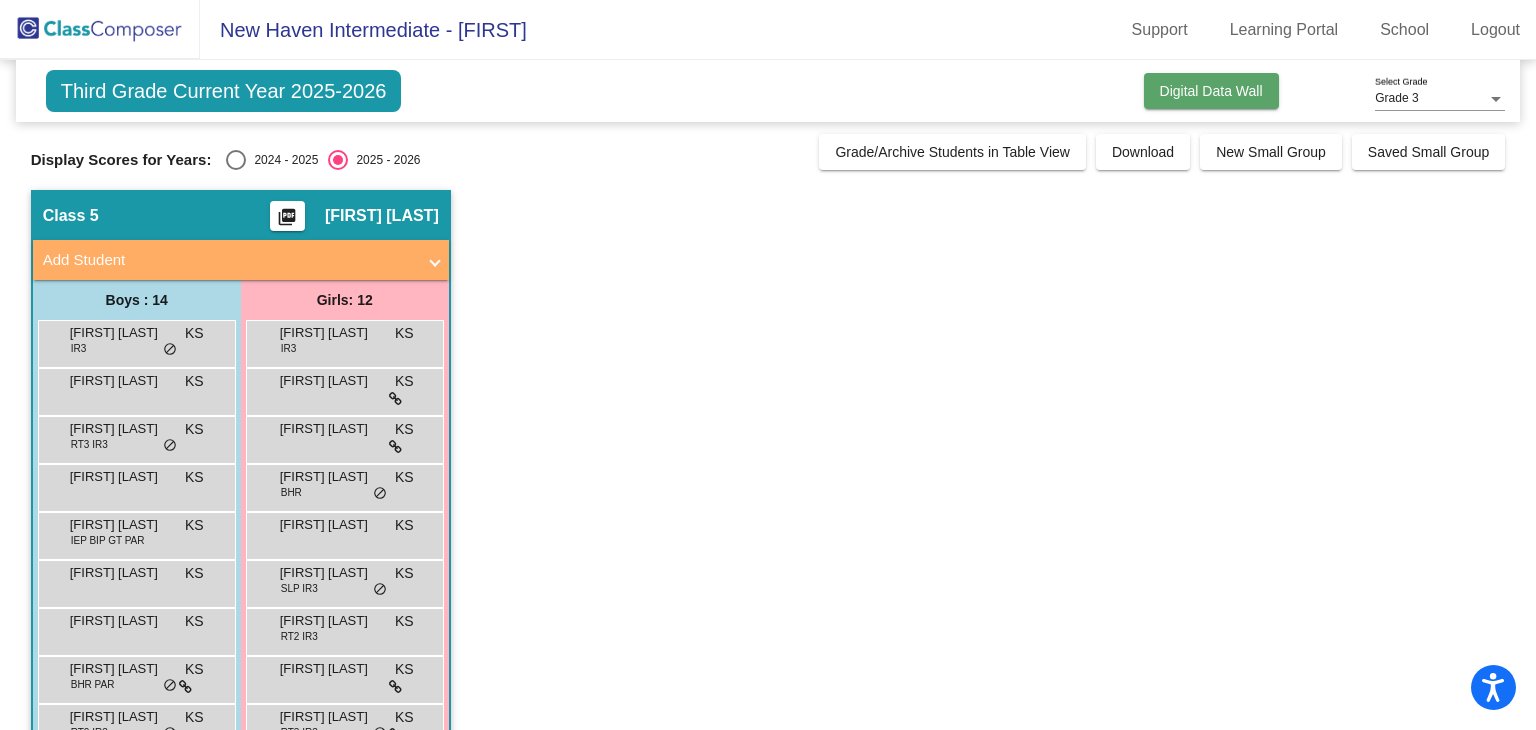 click on "Digital Data Wall" 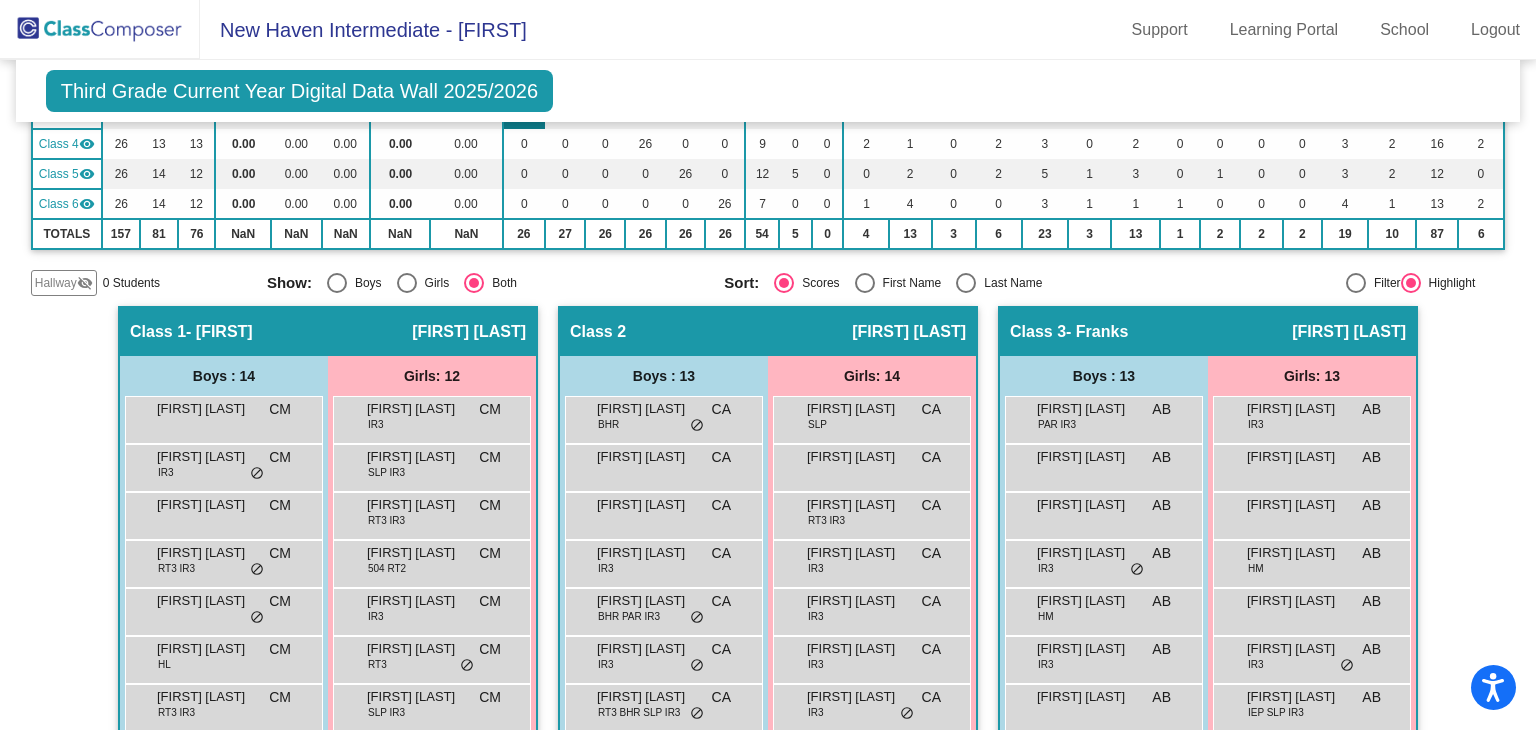 scroll, scrollTop: 0, scrollLeft: 0, axis: both 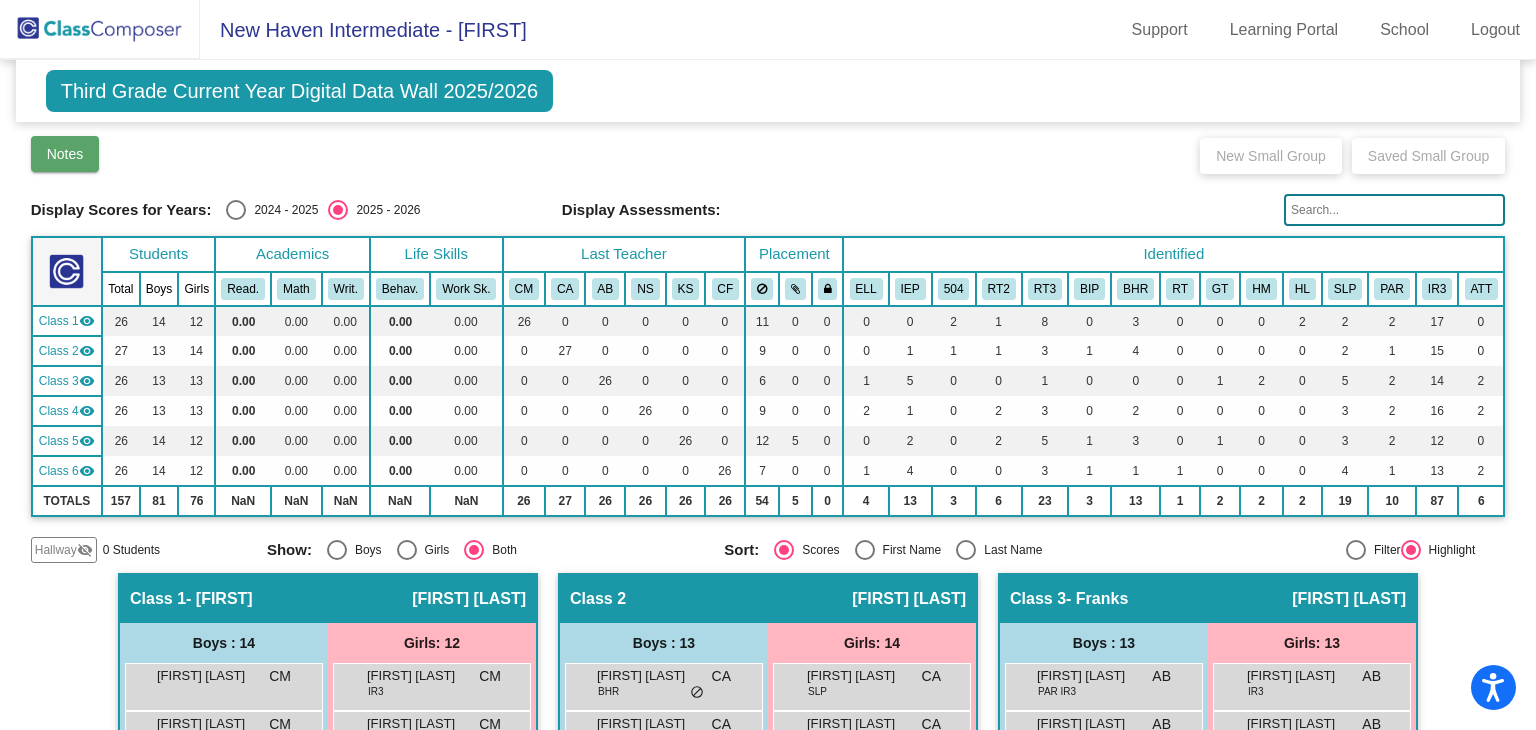 click on "Notes" 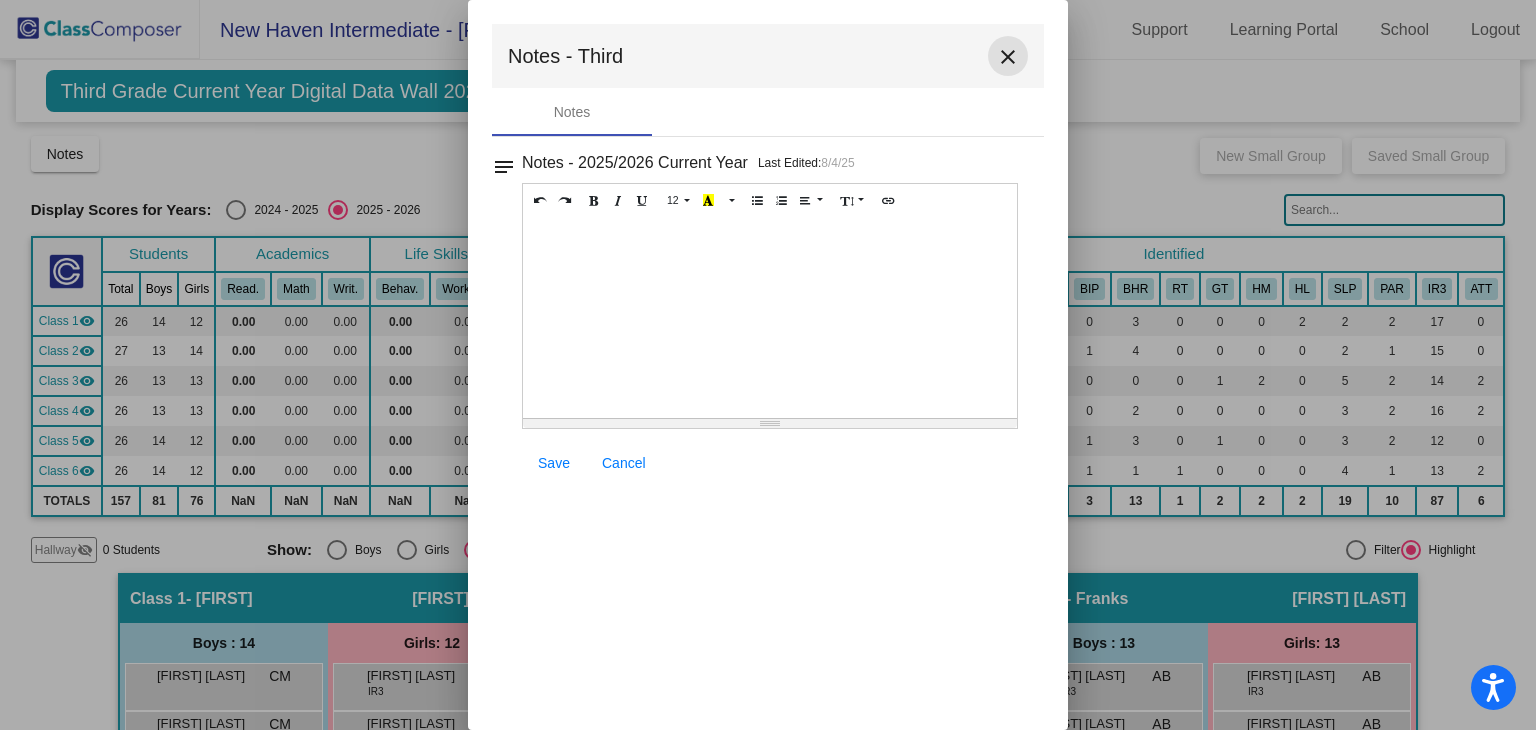 click on "close" at bounding box center (1008, 56) 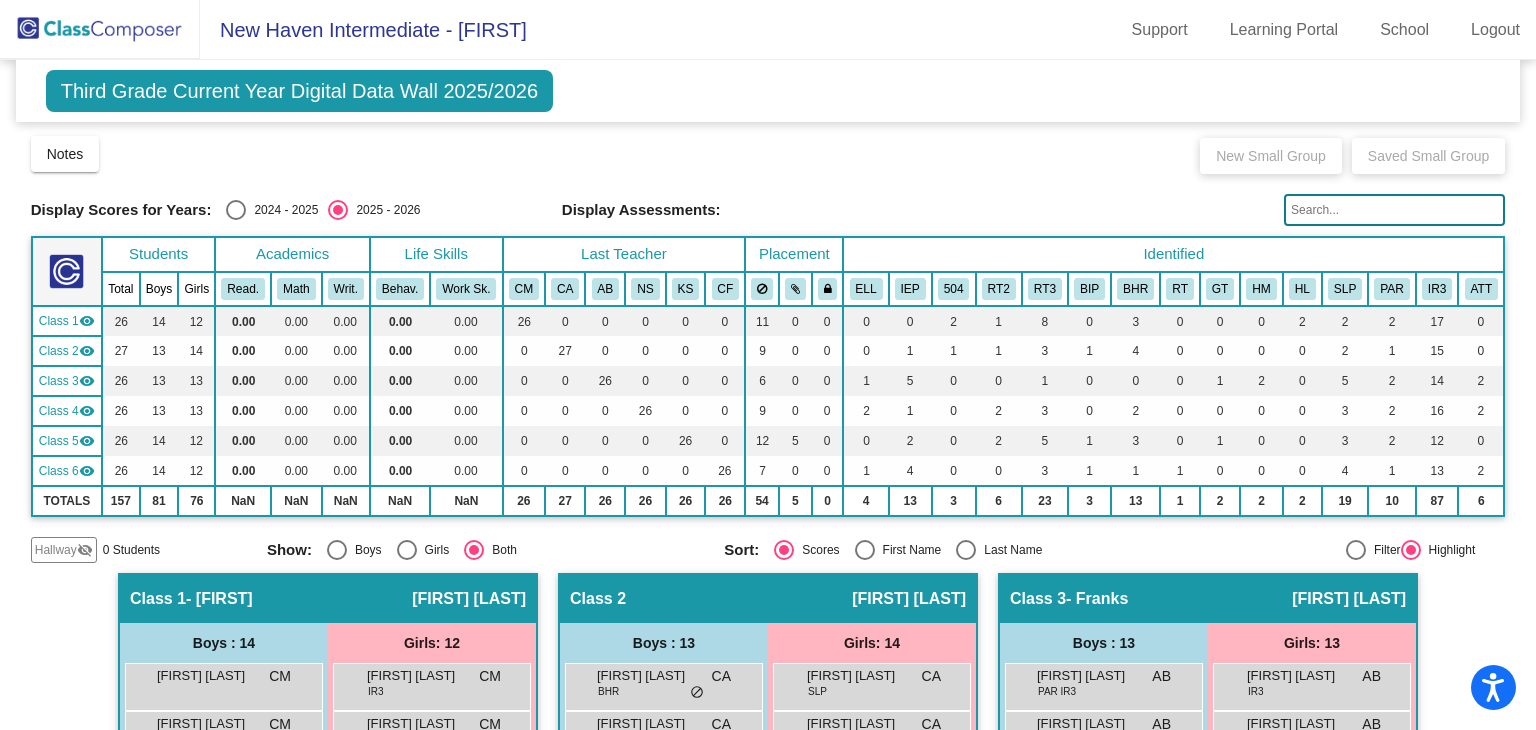 click on "Third Grade Current Year Digital Data Wall 2025/2026" 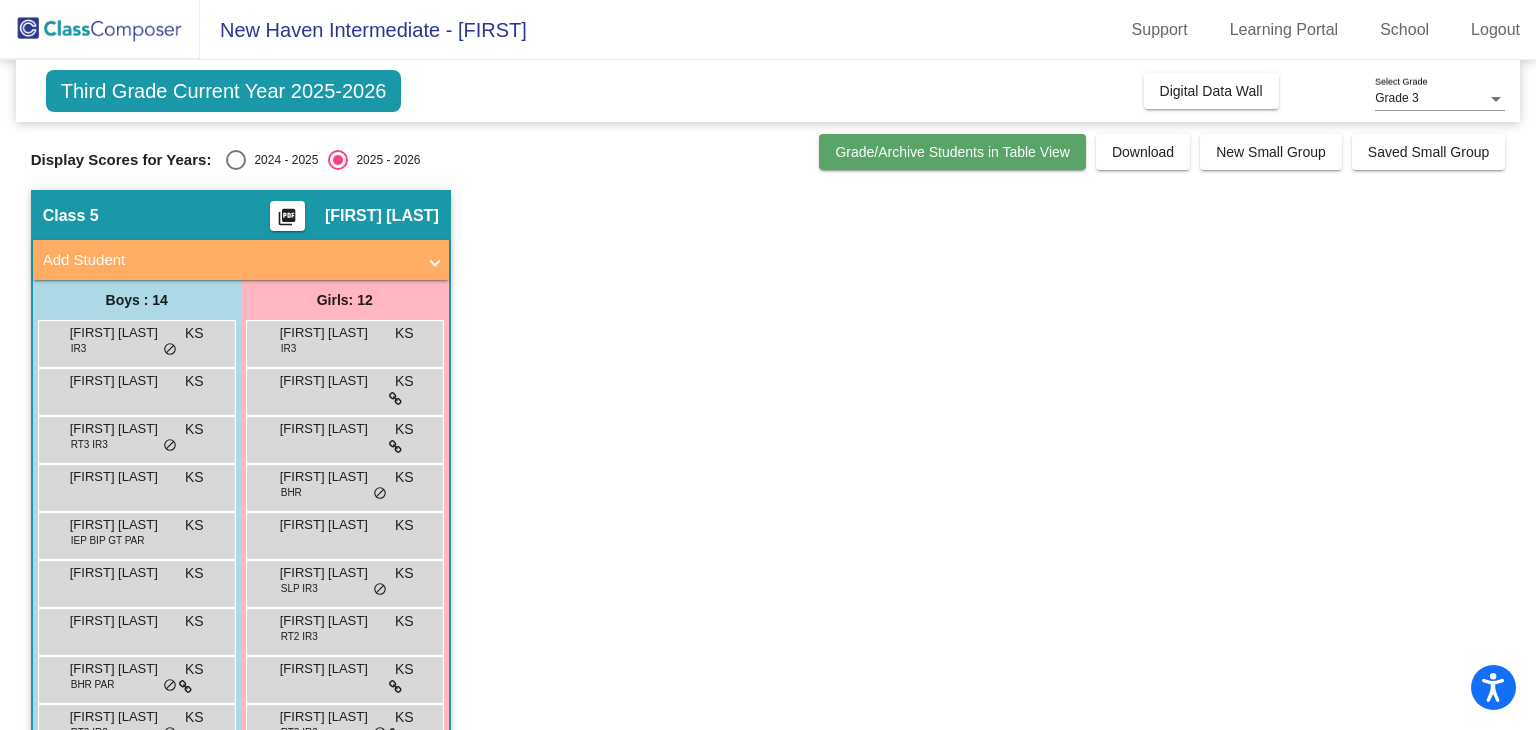 click on "Grade/Archive Students in Table View" 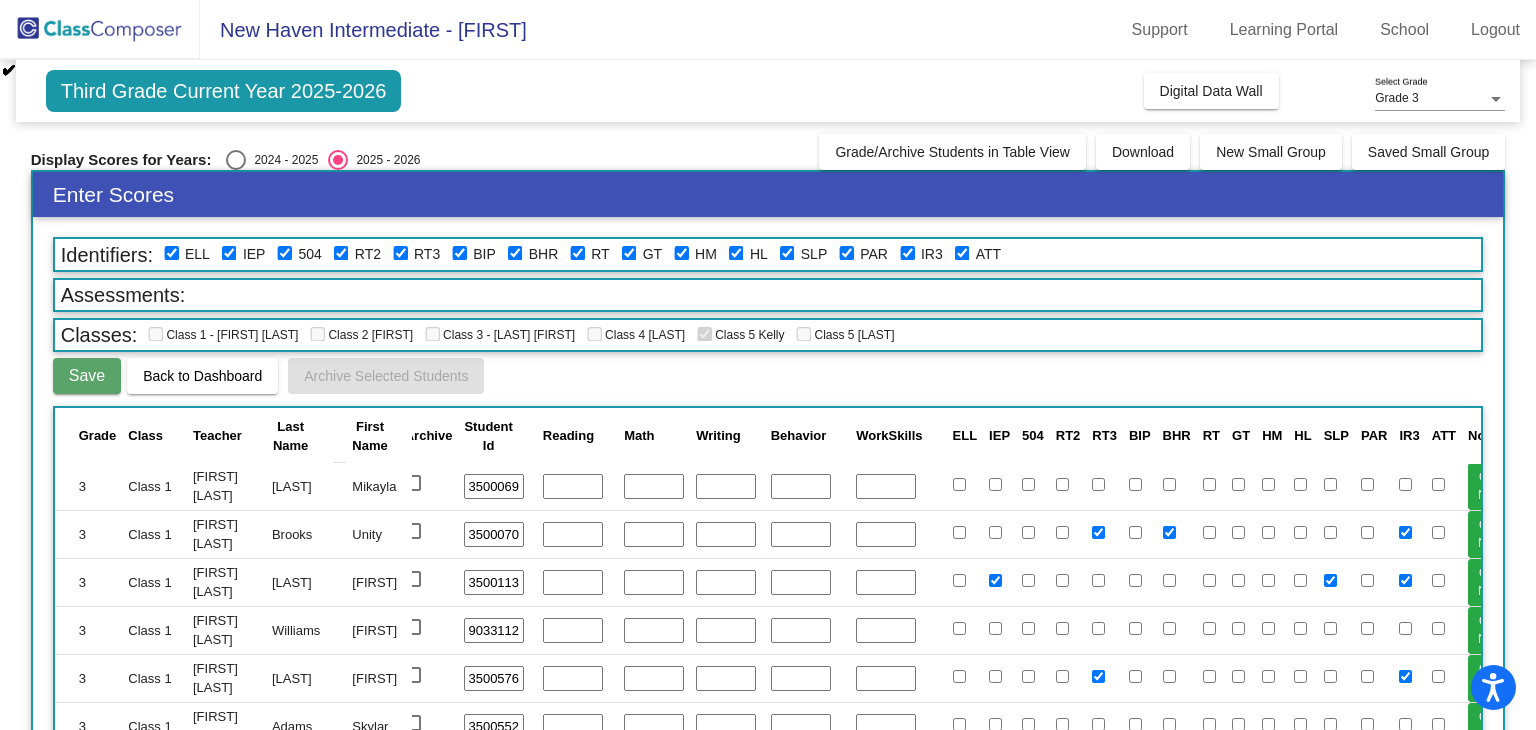 scroll, scrollTop: 0, scrollLeft: 0, axis: both 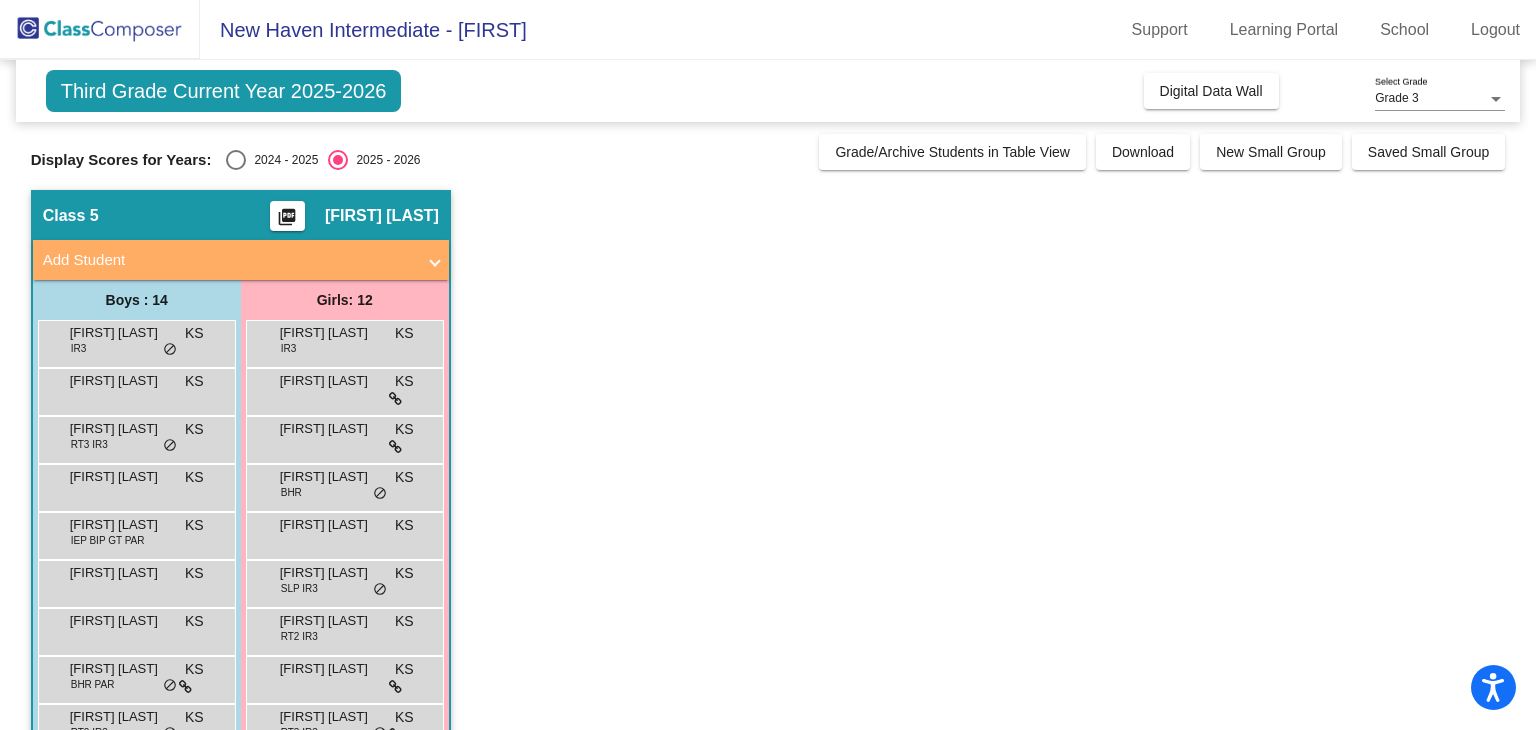 click on "[FIRST] [LAST] IR3 KS lock do_not_disturb_alt" at bounding box center [137, 344] 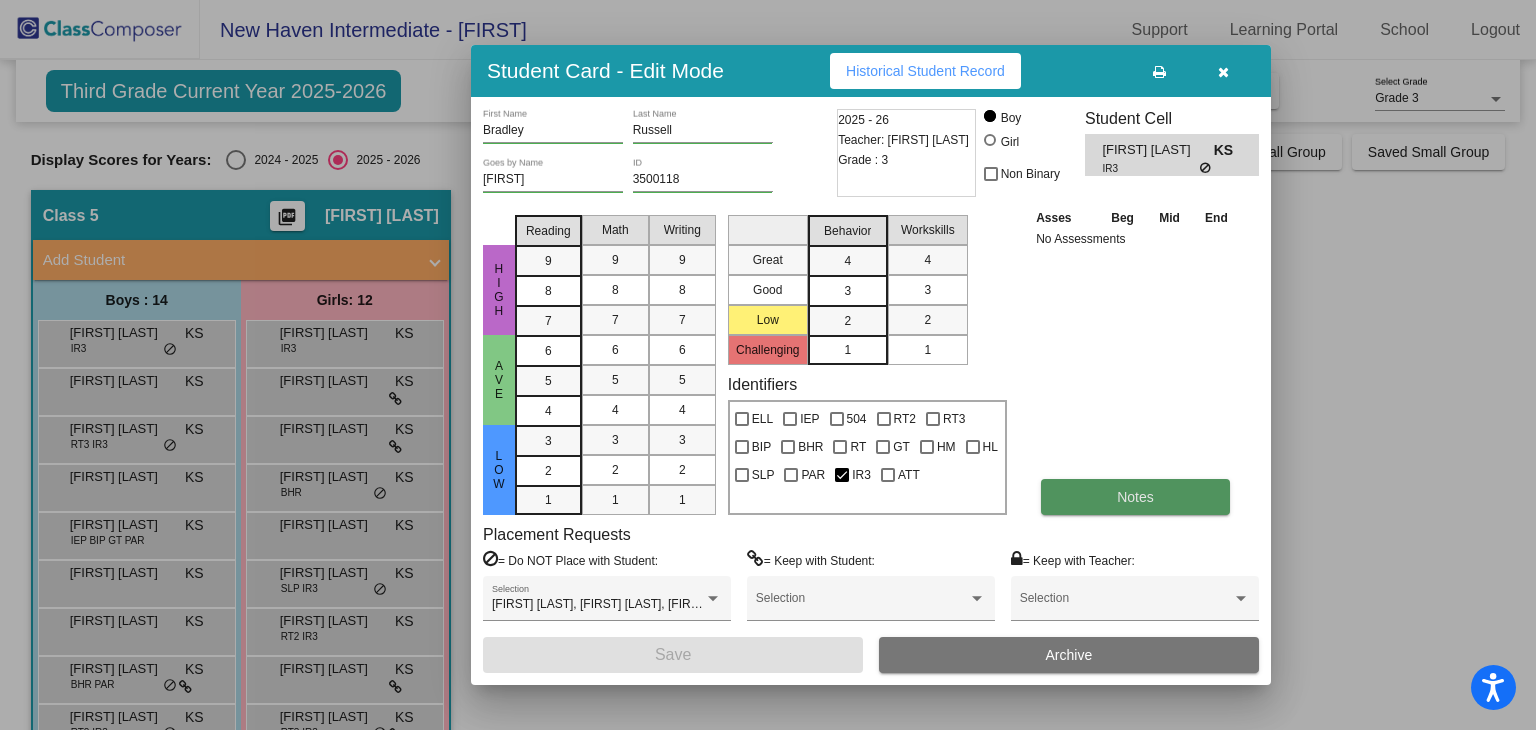 click on "Notes" at bounding box center [1135, 497] 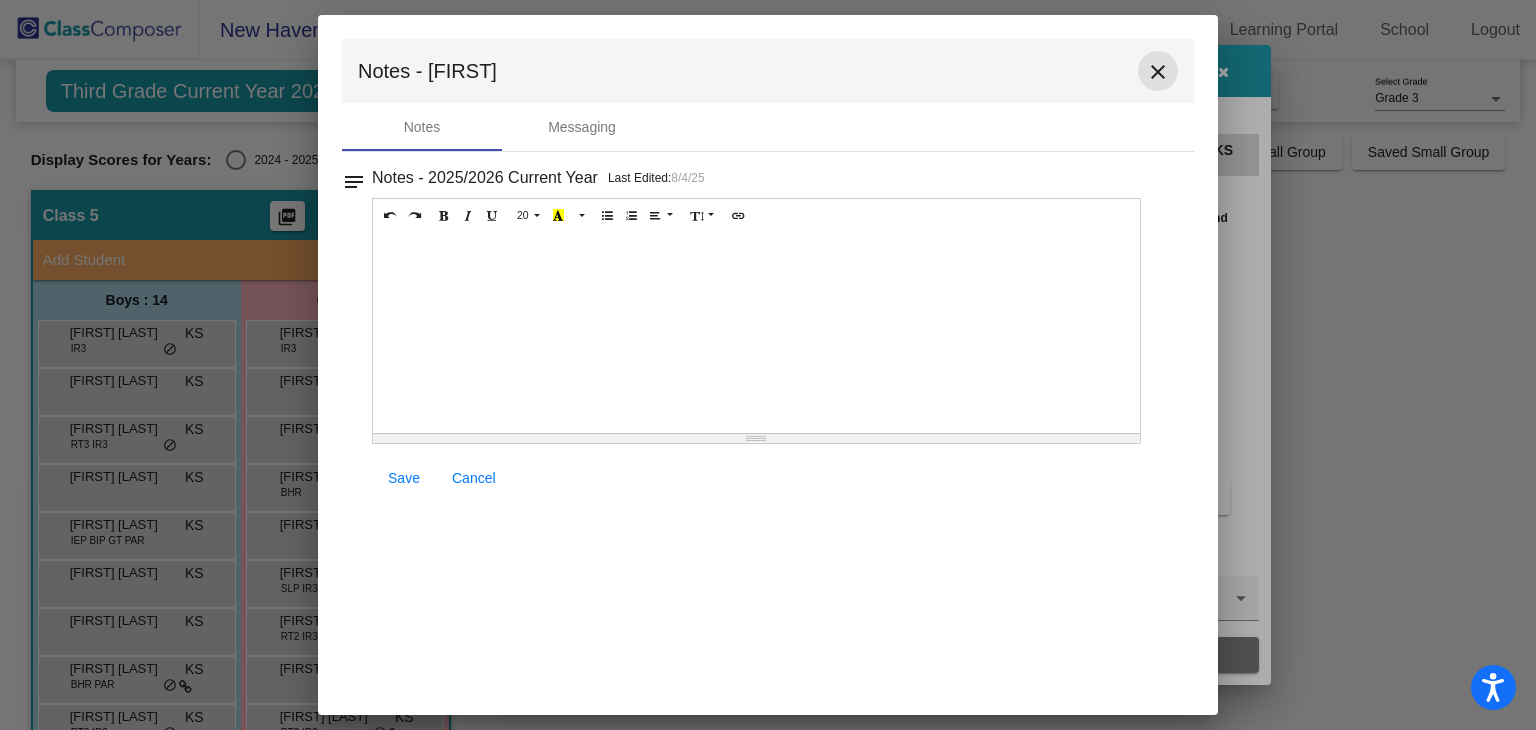 click on "close" at bounding box center [1158, 72] 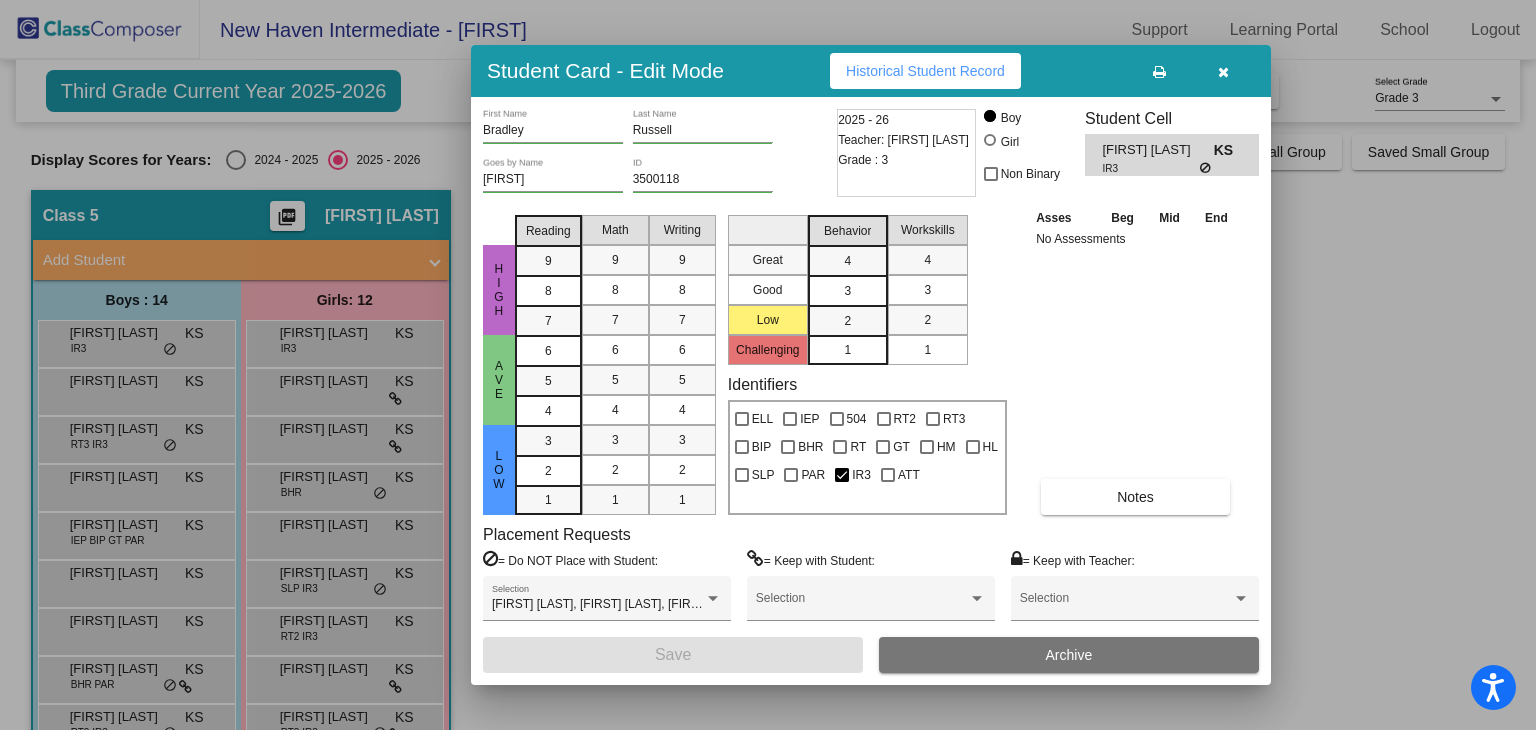 drag, startPoint x: 932, startPoint y: 26, endPoint x: 939, endPoint y: 51, distance: 25.96151 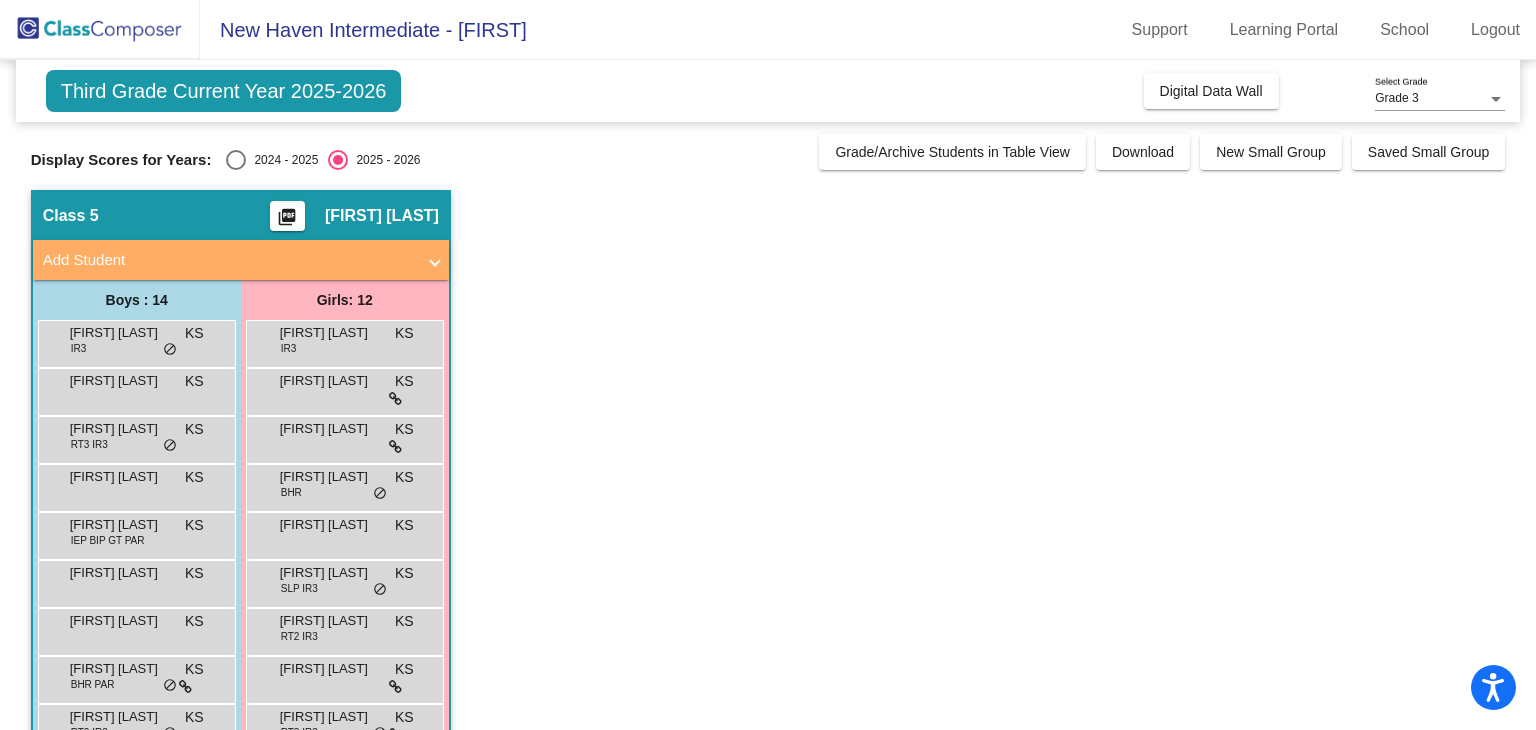 click on "Third Grade Current Year 2025-2026  Add, Move, or Retain Students Off   On  Incoming   Digital Data Wall" 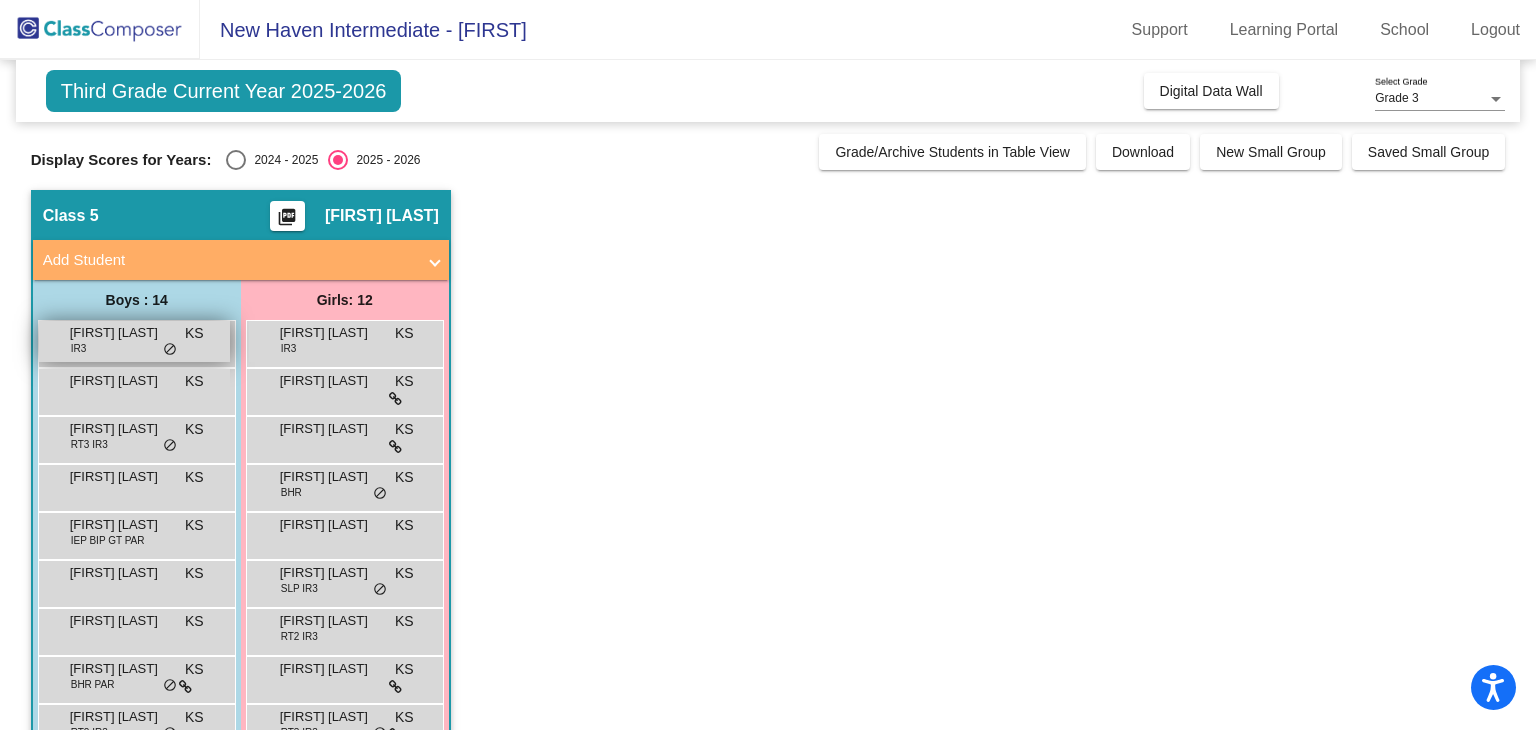 click on "[FIRST] [LAST] IR3 KS lock do_not_disturb_alt" at bounding box center [134, 341] 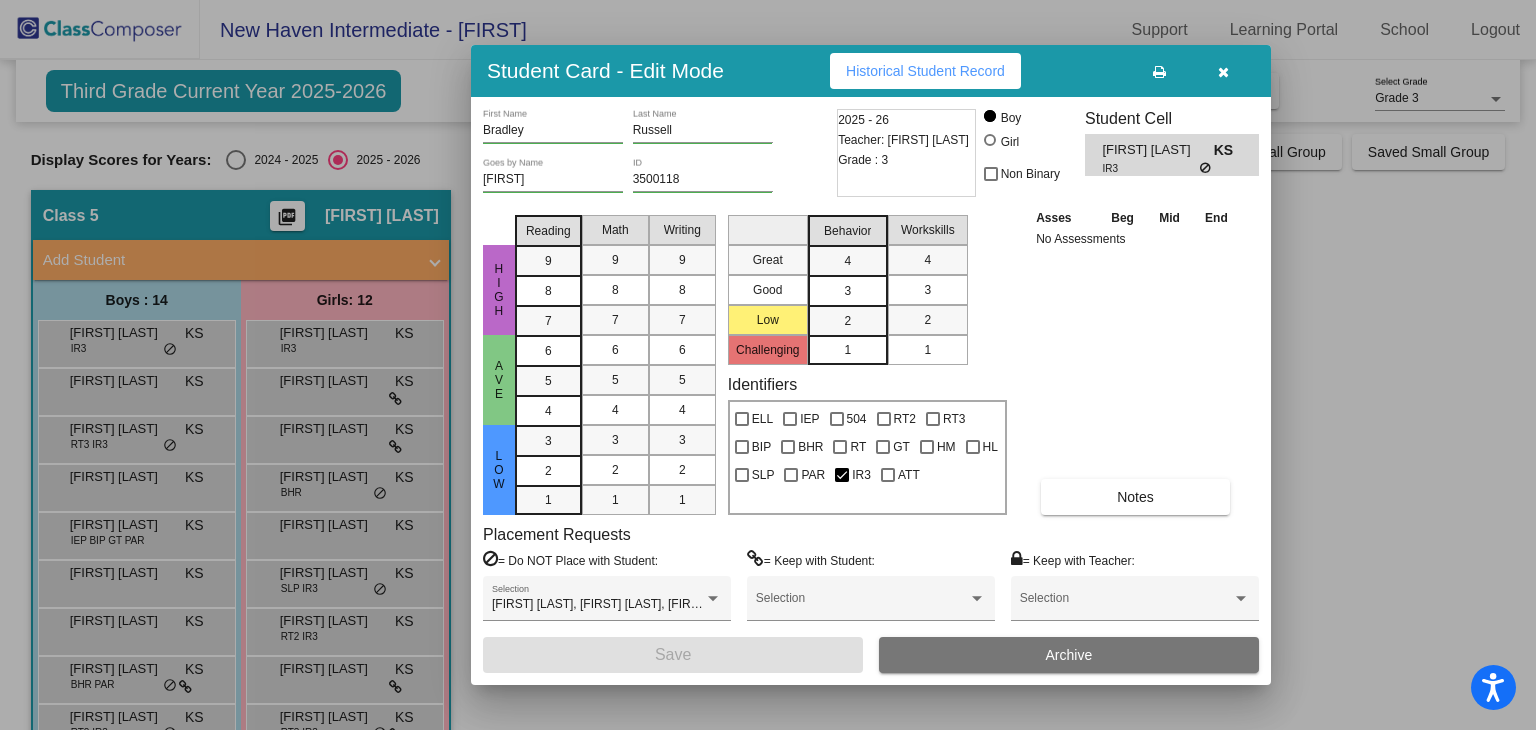 click on "Historical Student Record" at bounding box center (925, 71) 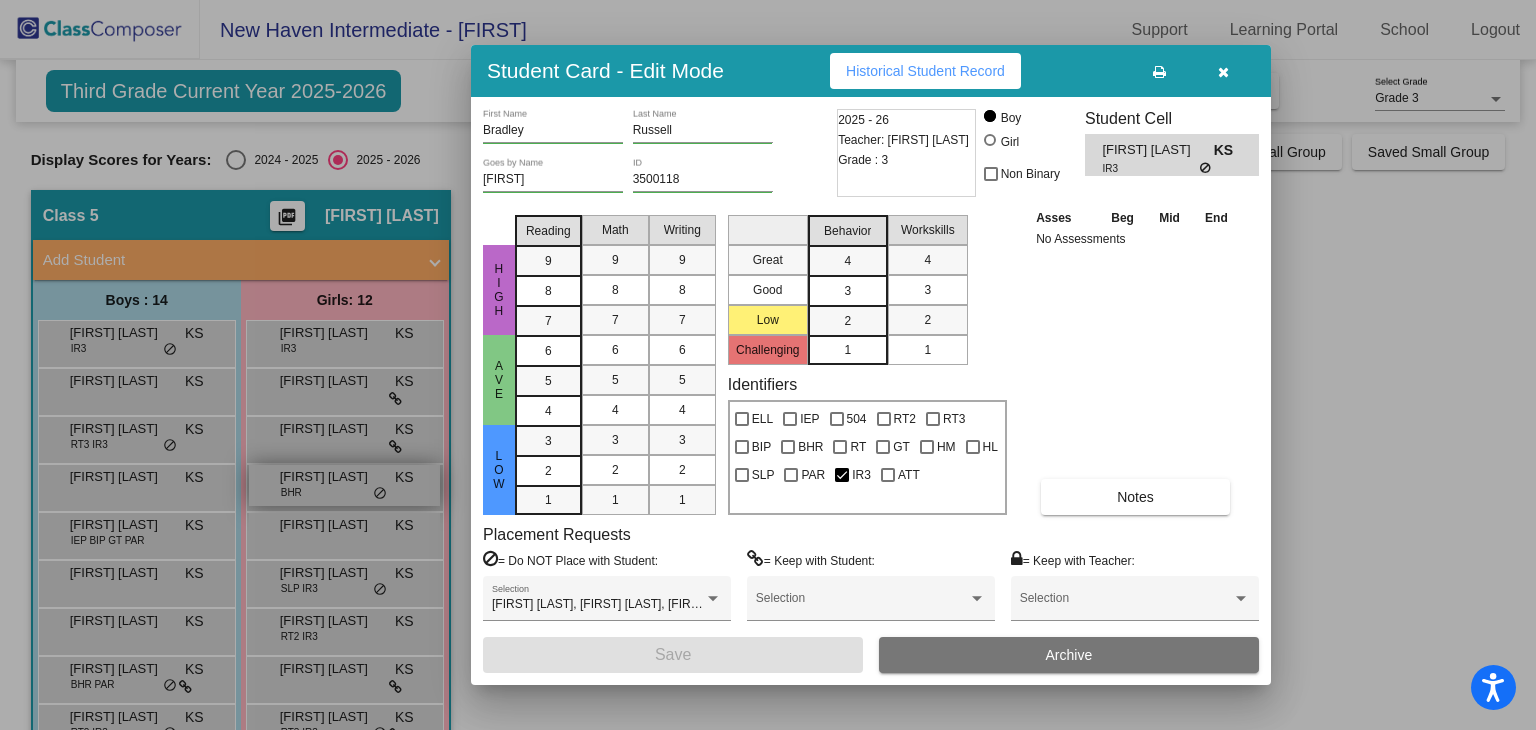 click at bounding box center [768, 365] 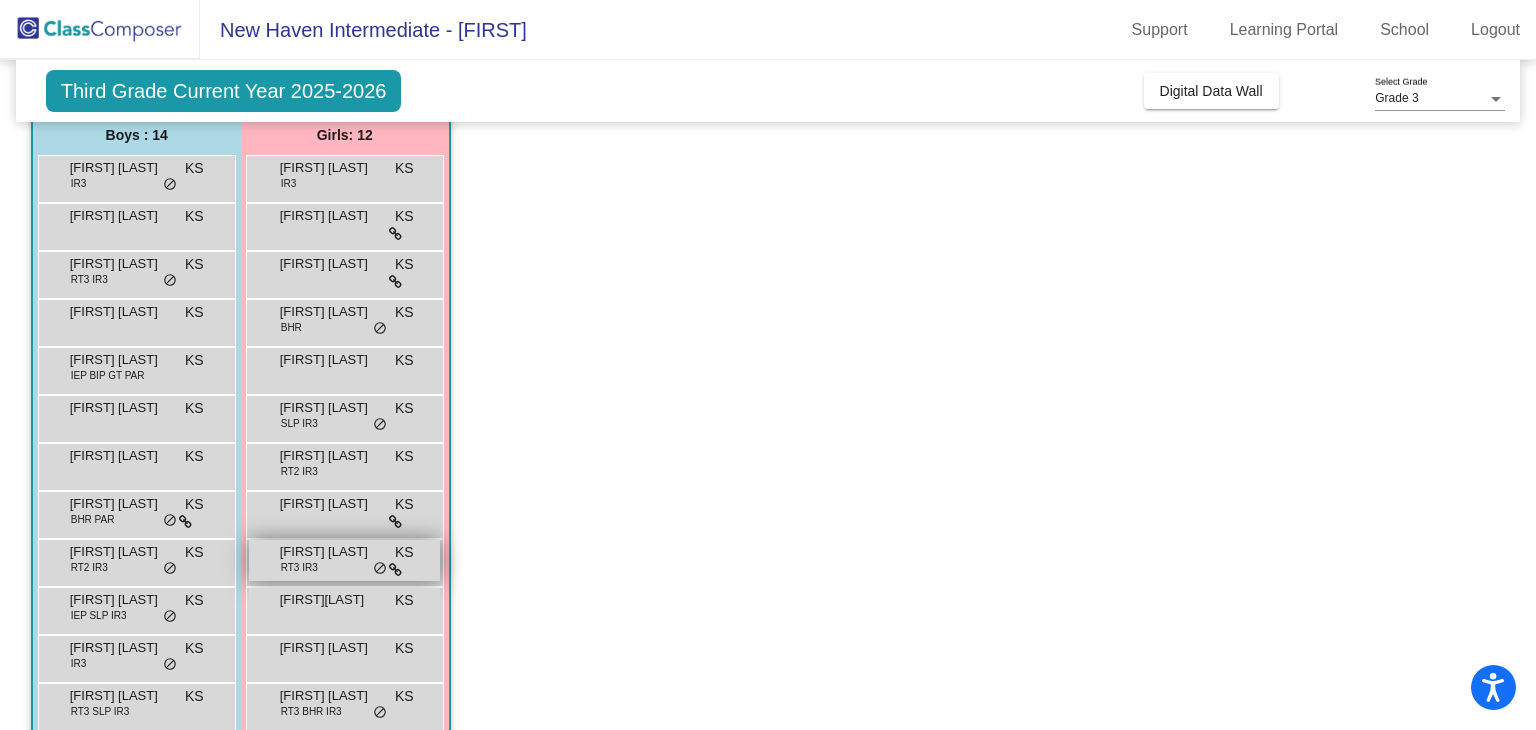 scroll, scrollTop: 200, scrollLeft: 0, axis: vertical 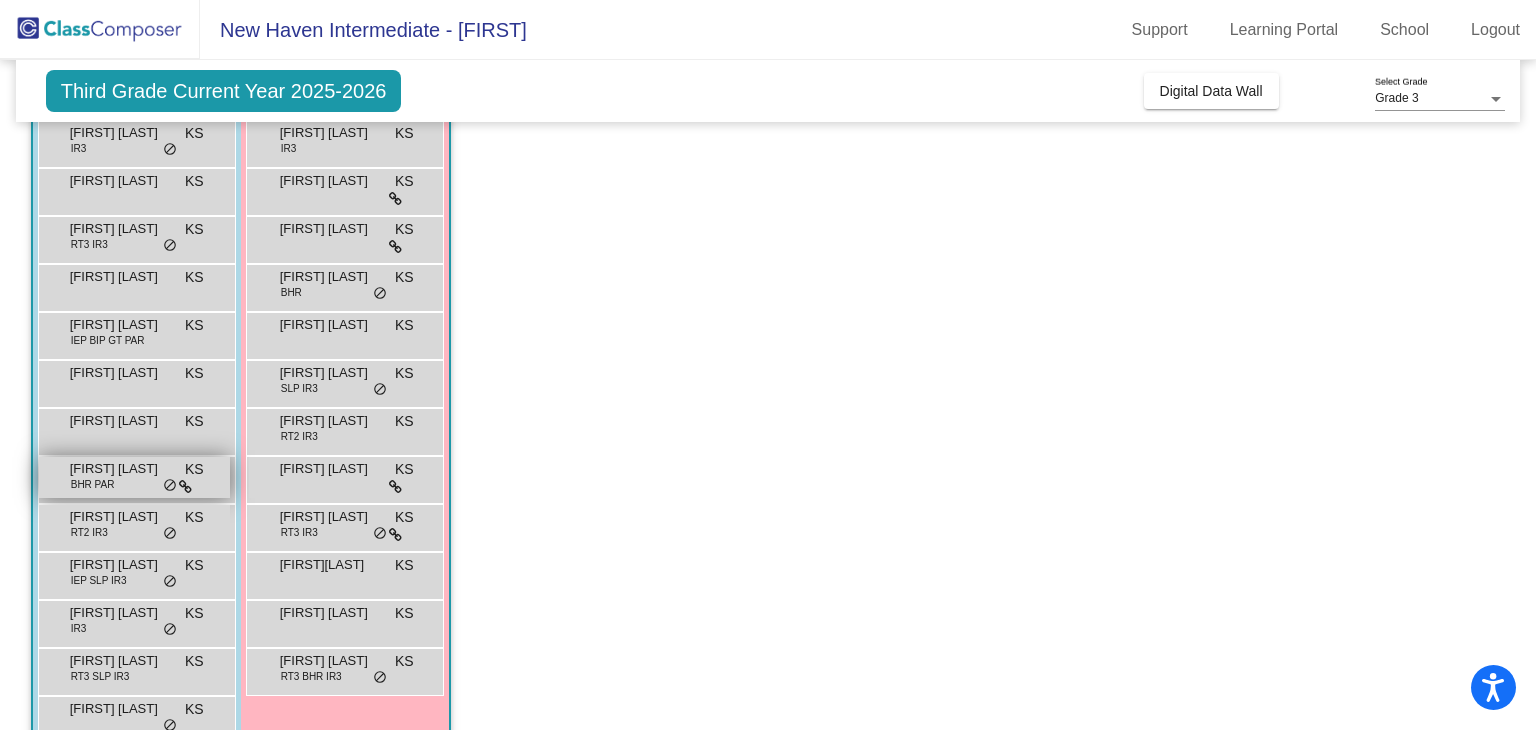click on "BHR PAR" at bounding box center (93, 484) 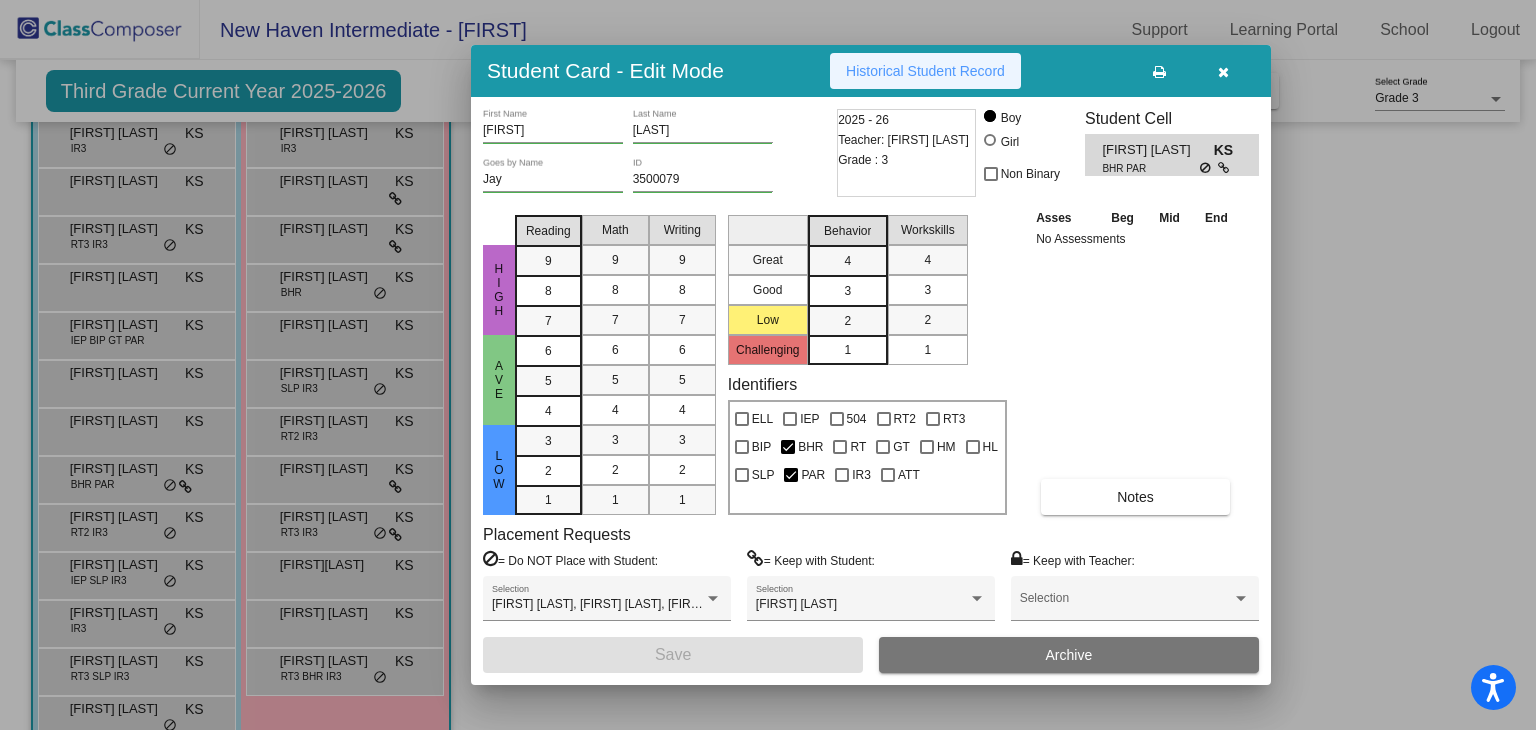 click on "Historical Student Record" at bounding box center [925, 71] 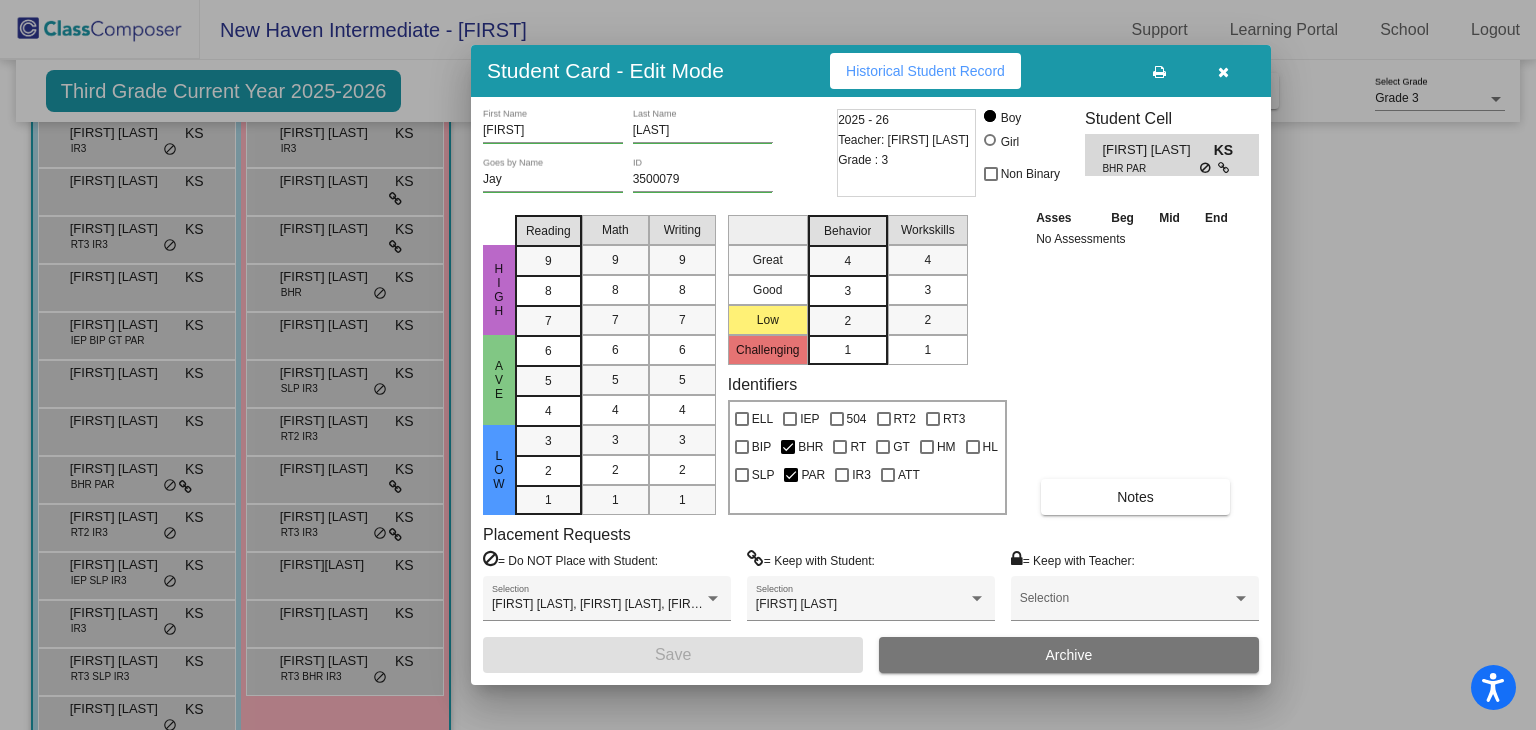 click at bounding box center [768, 365] 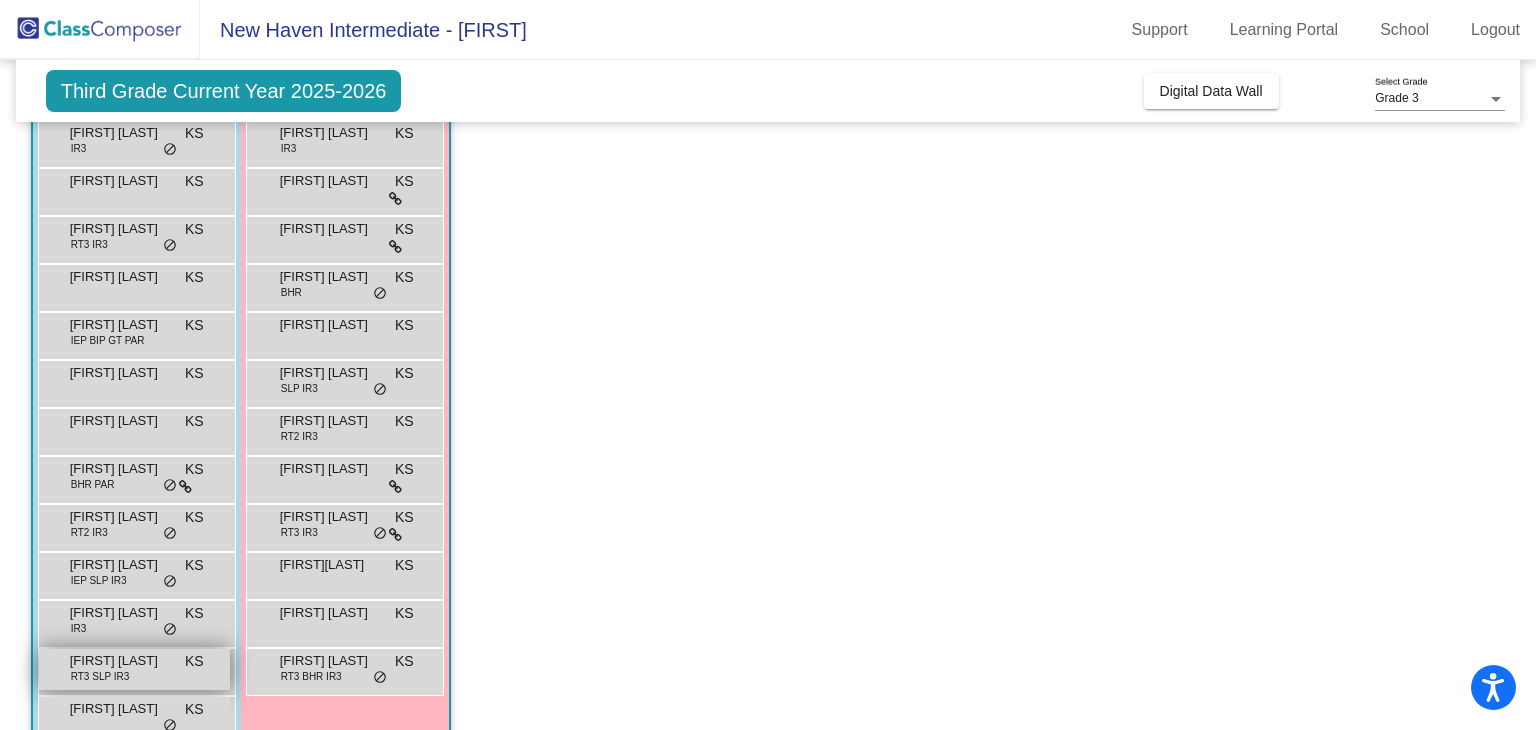 click on "[FIRST] [LAST] RT3 SLP IR3 KS lock do_not_disturb_alt" at bounding box center (134, 669) 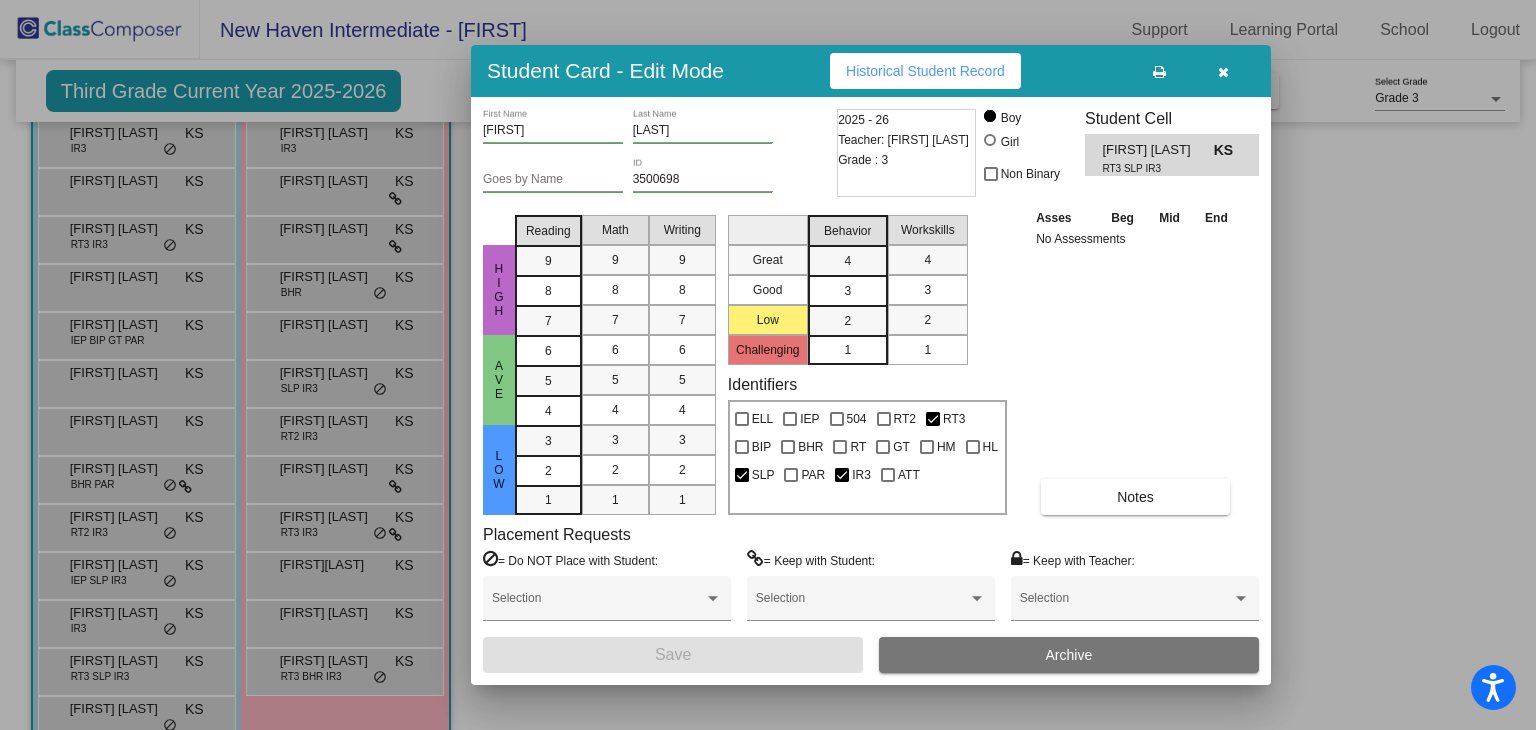 click on "Historical Student Record" at bounding box center (925, 71) 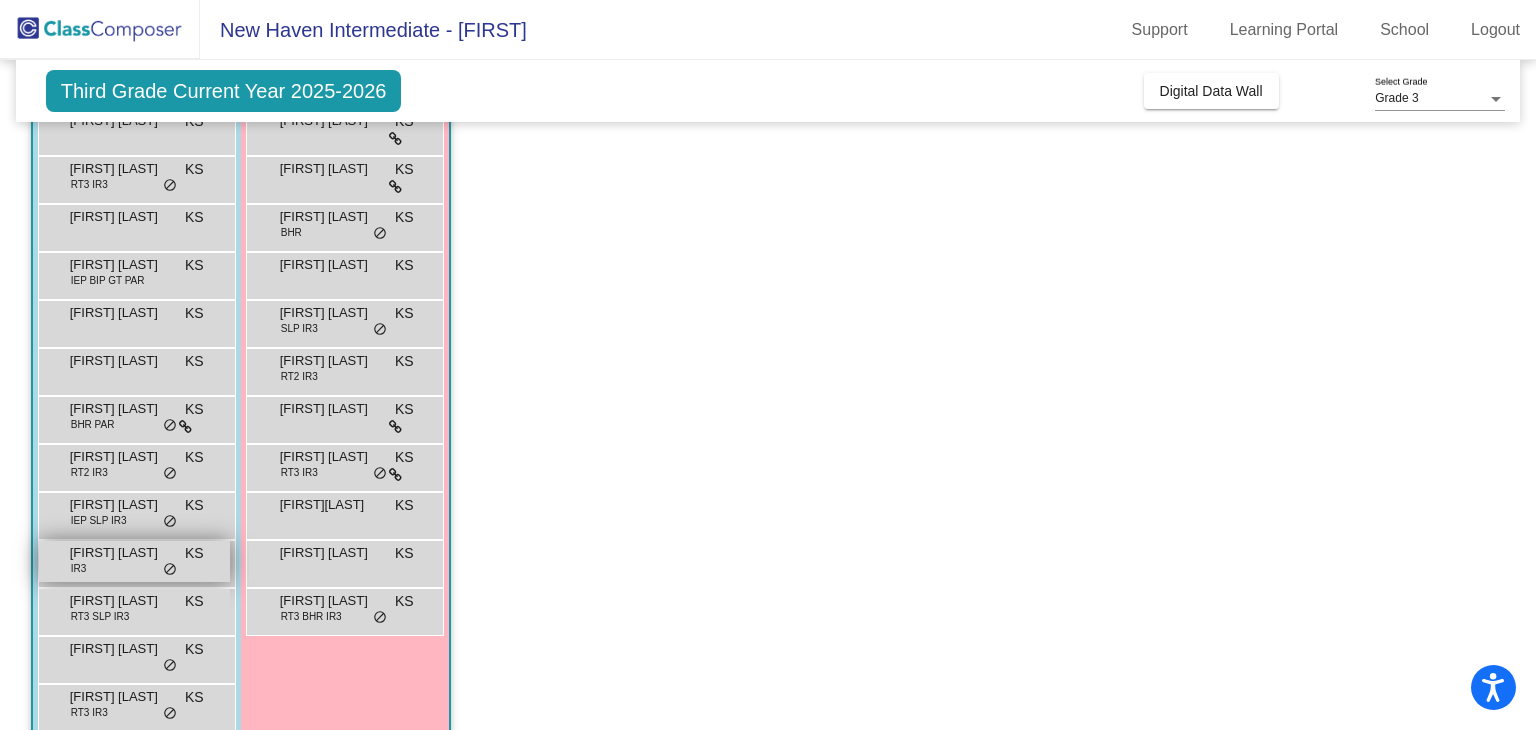 scroll, scrollTop: 293, scrollLeft: 0, axis: vertical 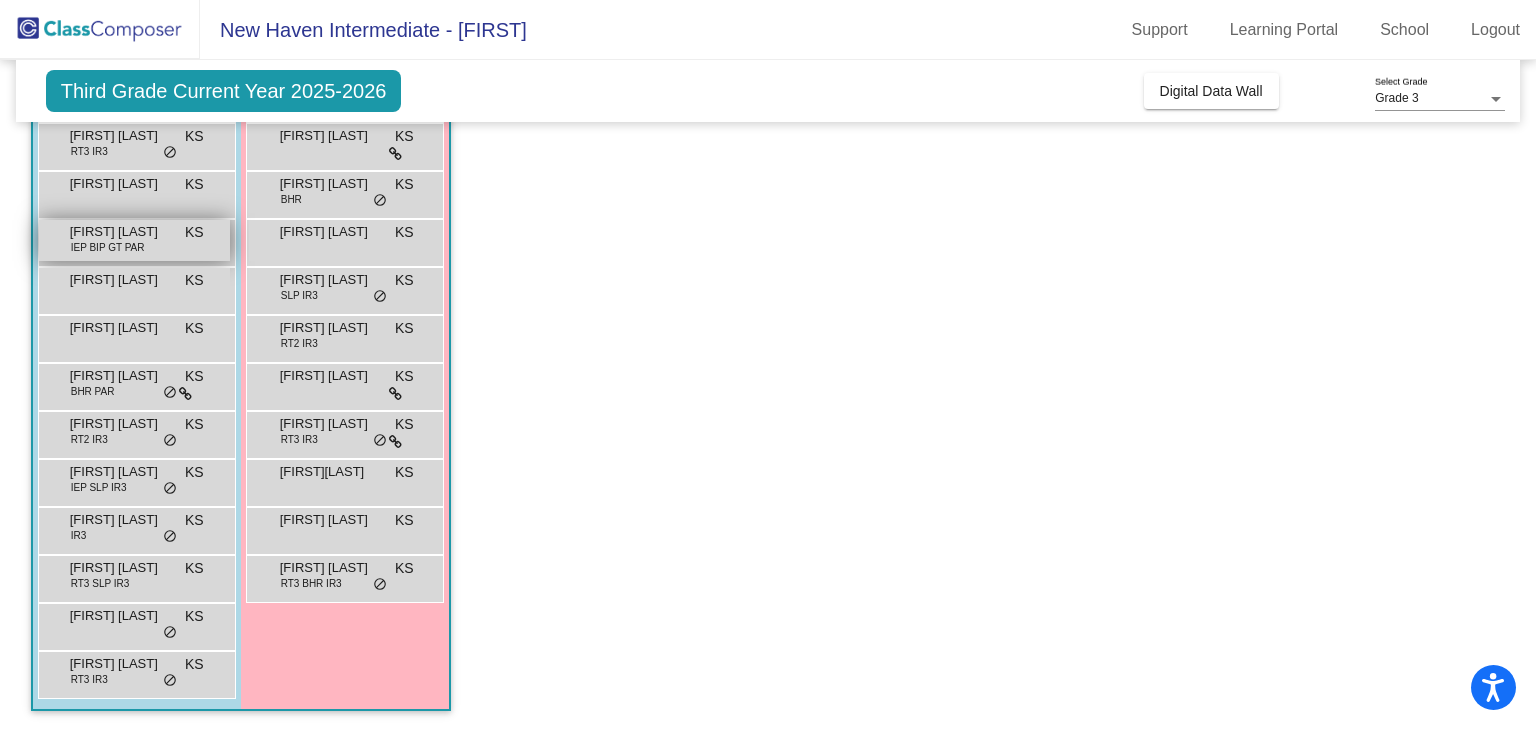 click on "[FIRST] [LAST] IEP BIP GT PAR KS lock do_not_disturb_alt" at bounding box center [134, 240] 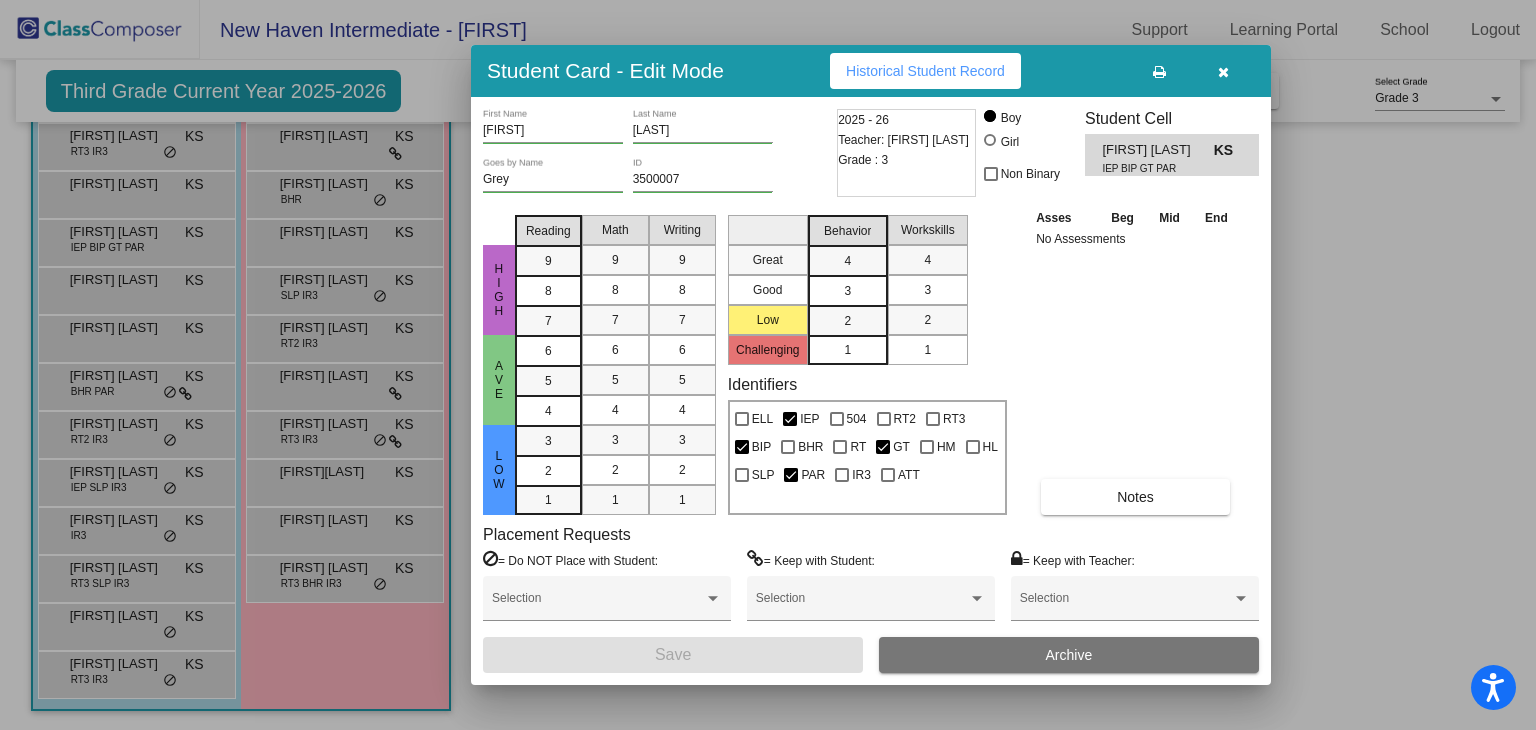 click on "Historical Student Record" at bounding box center [925, 71] 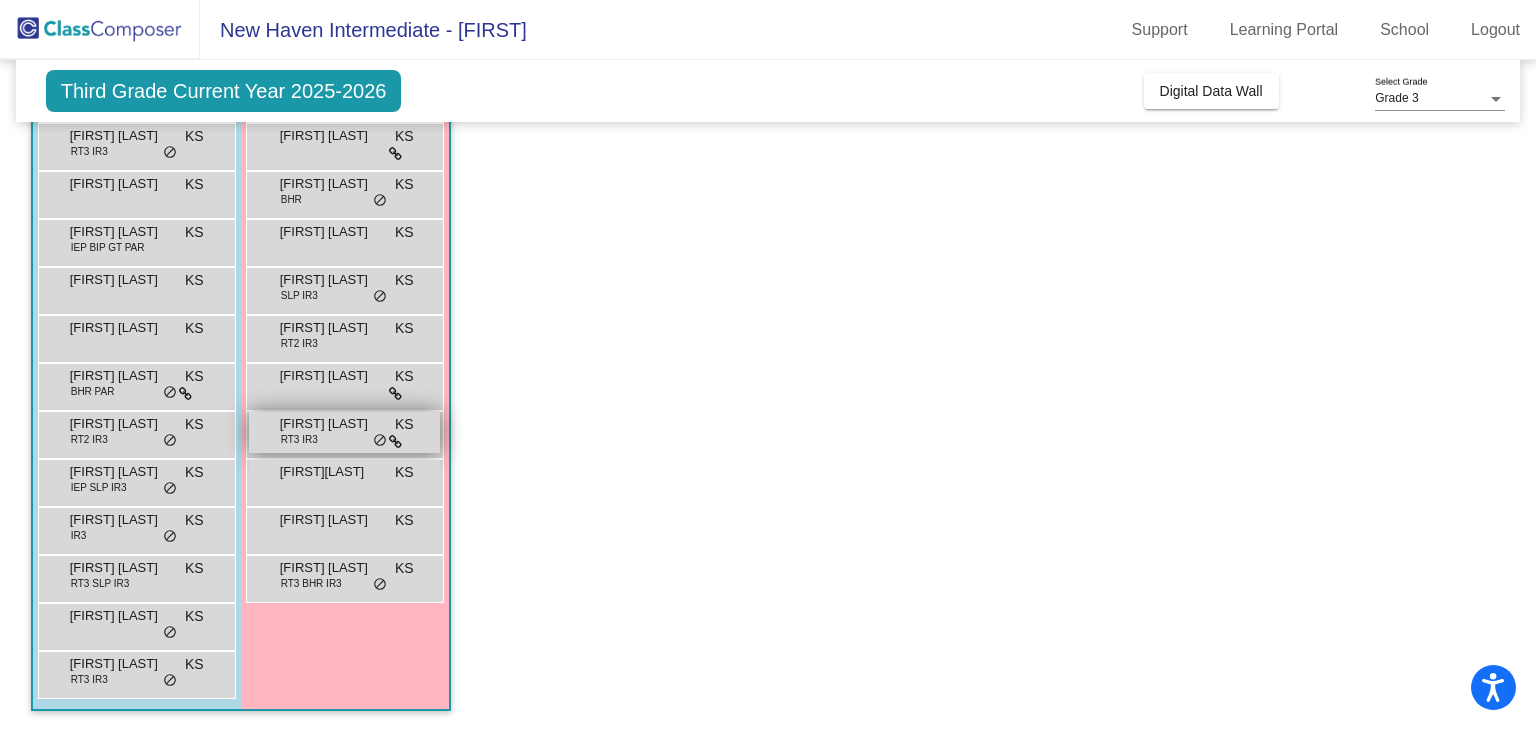 click on "[FIRST] [LAST] RT3 IR3 KS lock do_not_disturb_alt" at bounding box center (344, 432) 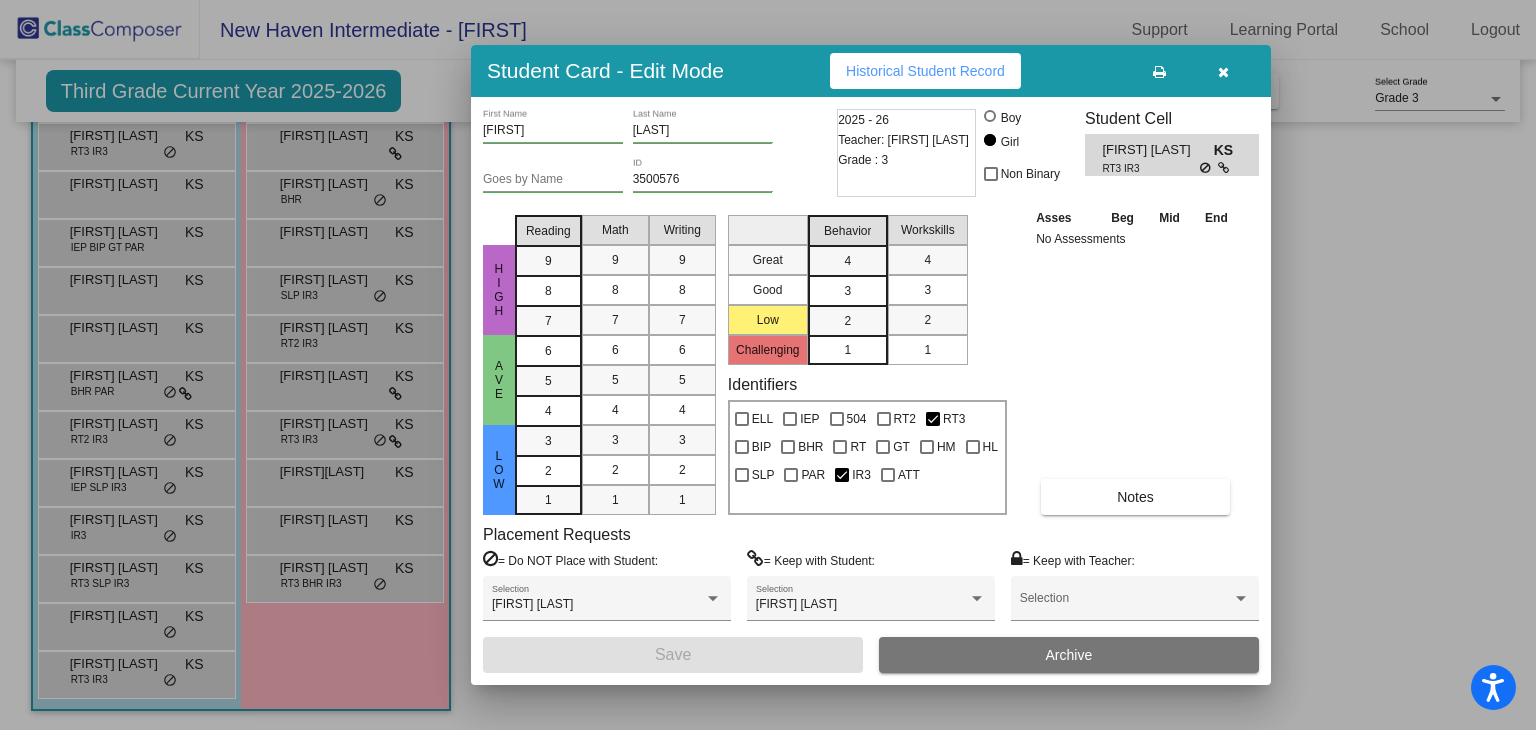 click on "Historical Student Record" at bounding box center [925, 71] 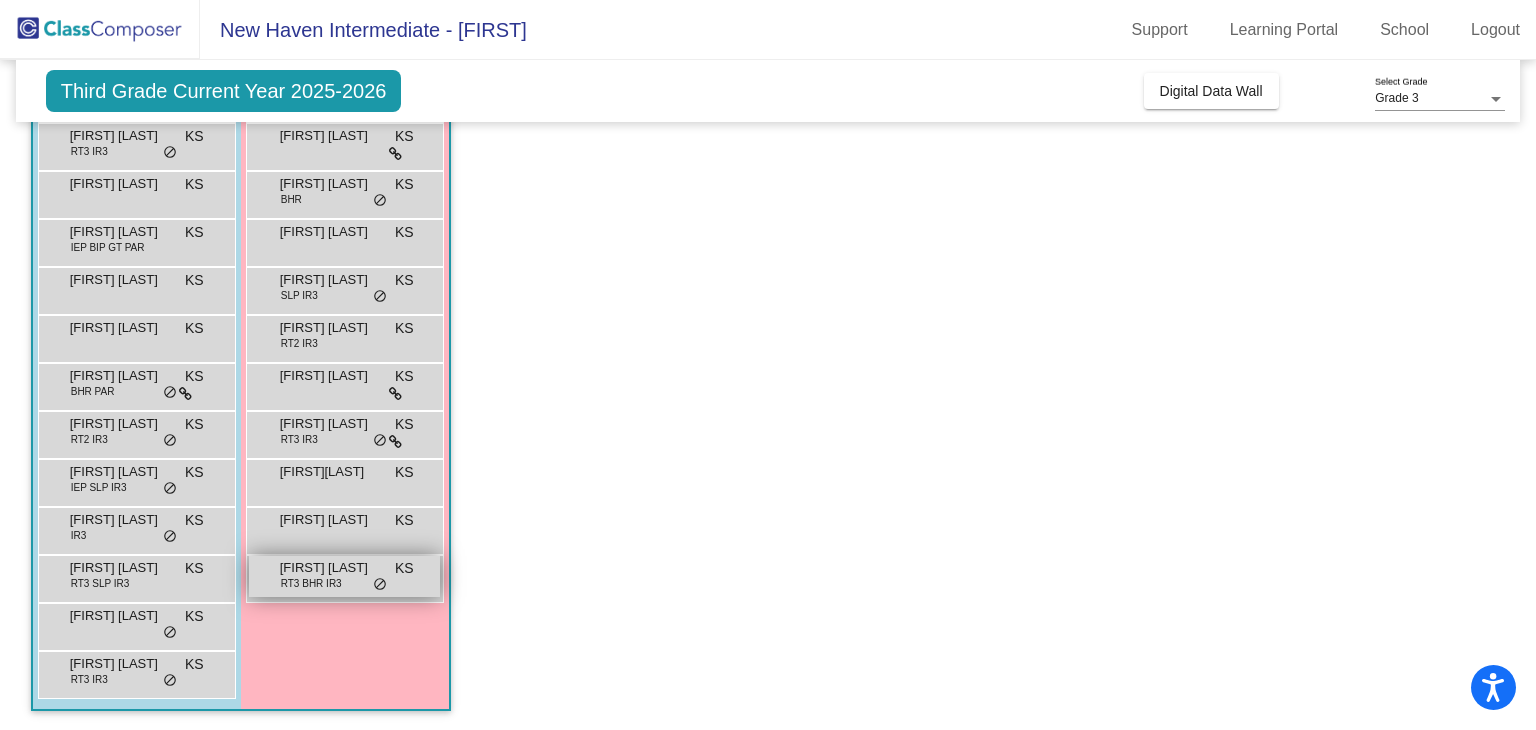 click on "RT3 BHR IR3" at bounding box center (311, 583) 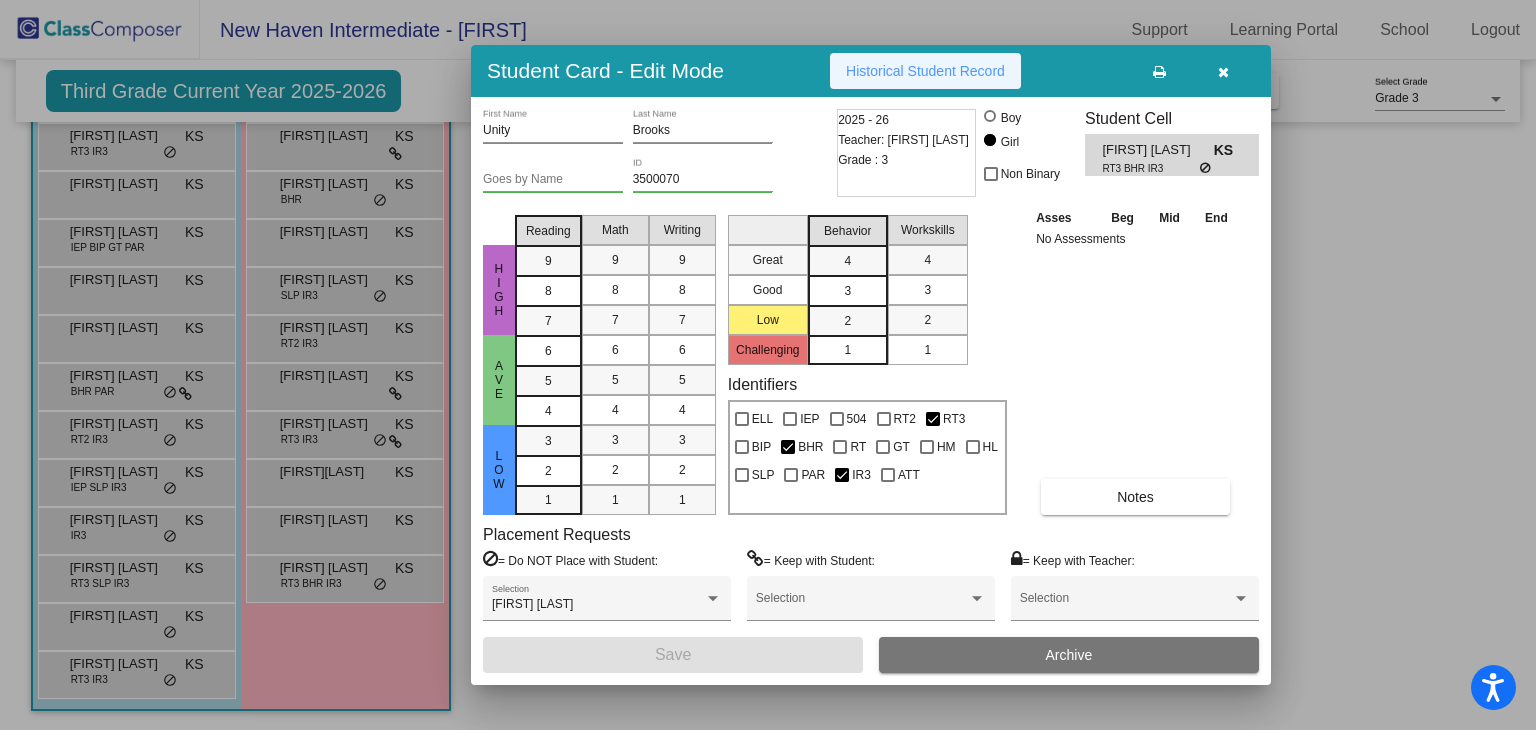 click on "Historical Student Record" at bounding box center (925, 71) 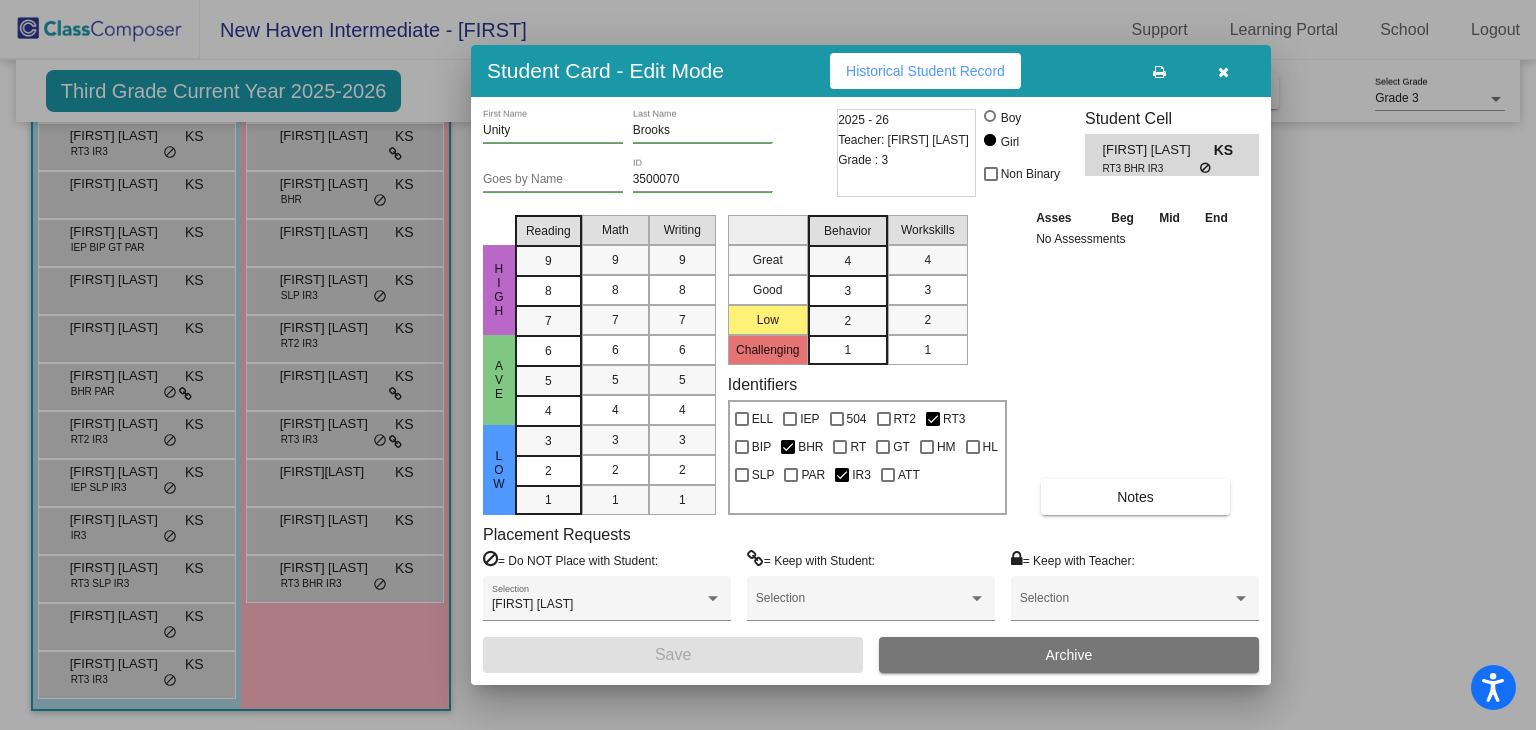 click at bounding box center (768, 365) 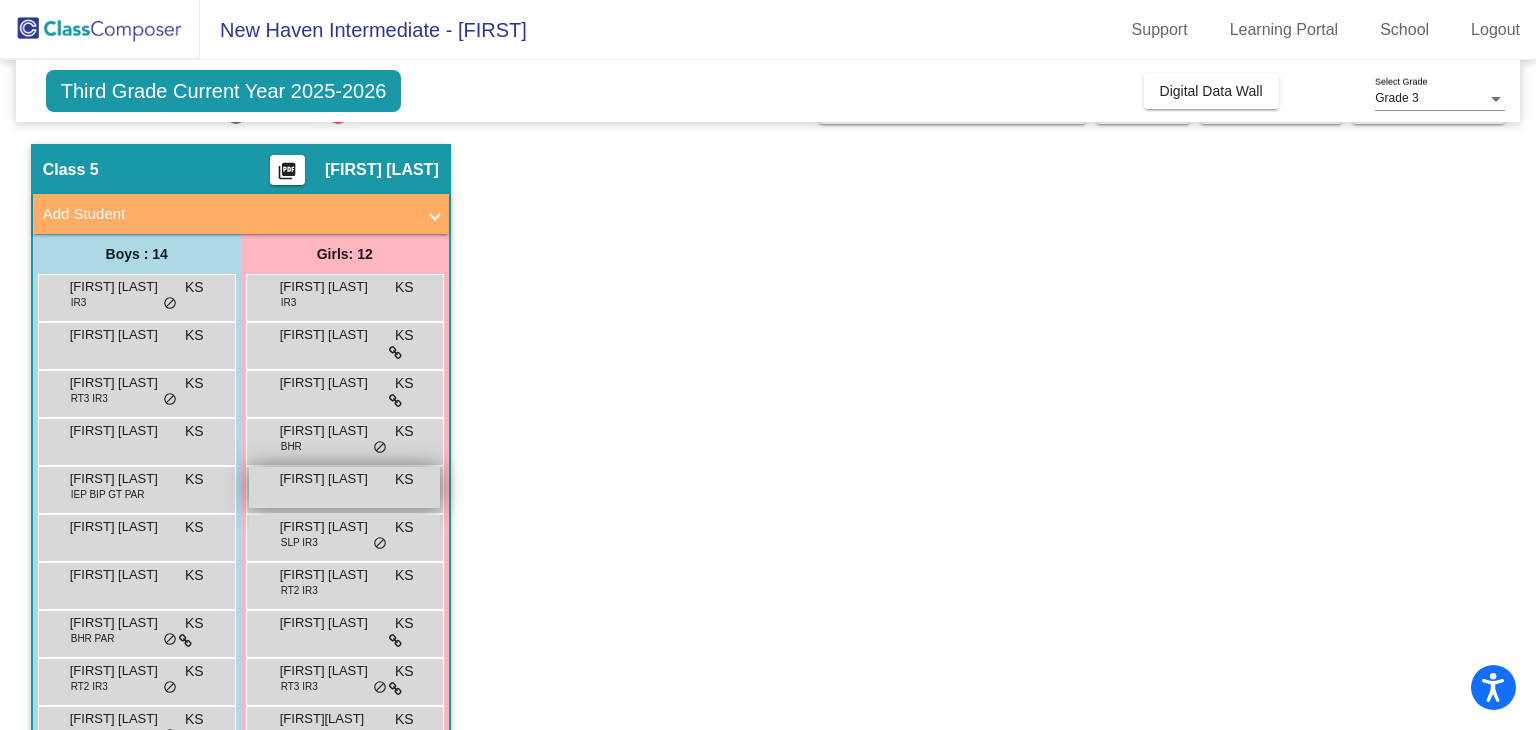 scroll, scrollTop: 0, scrollLeft: 0, axis: both 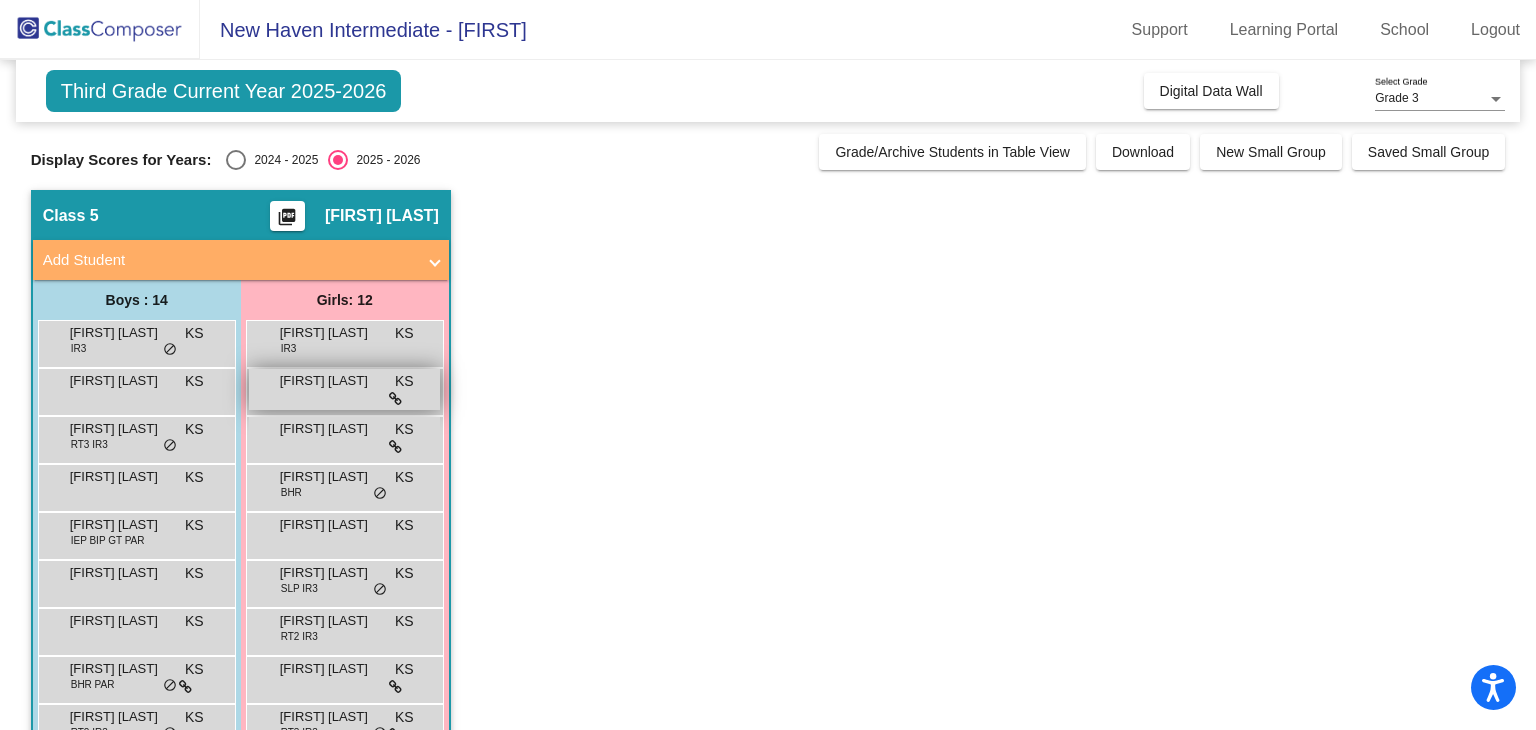 click on "[FIRST] [LAST] lock do_not_disturb_alt" at bounding box center (344, 389) 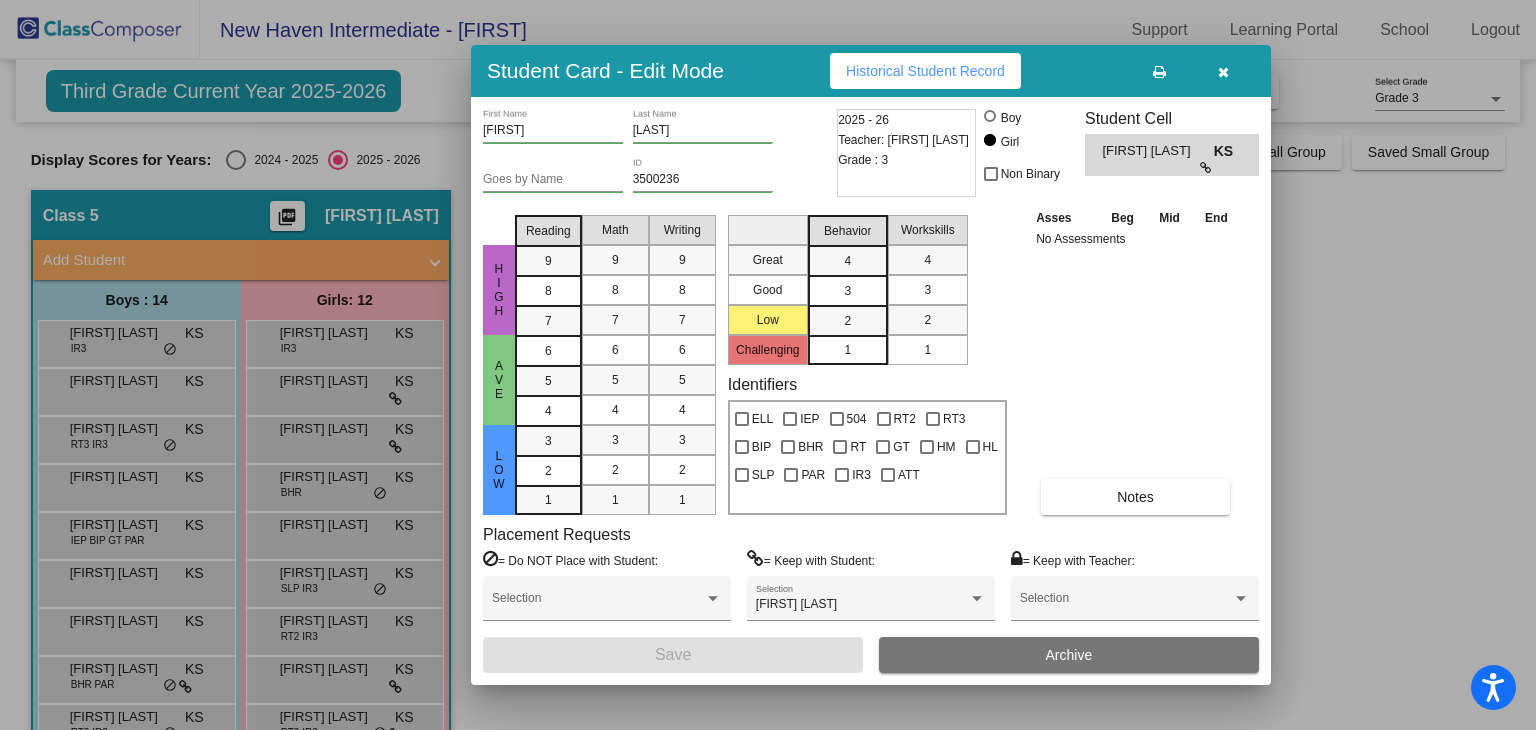 click on "Historical Student Record" at bounding box center [925, 71] 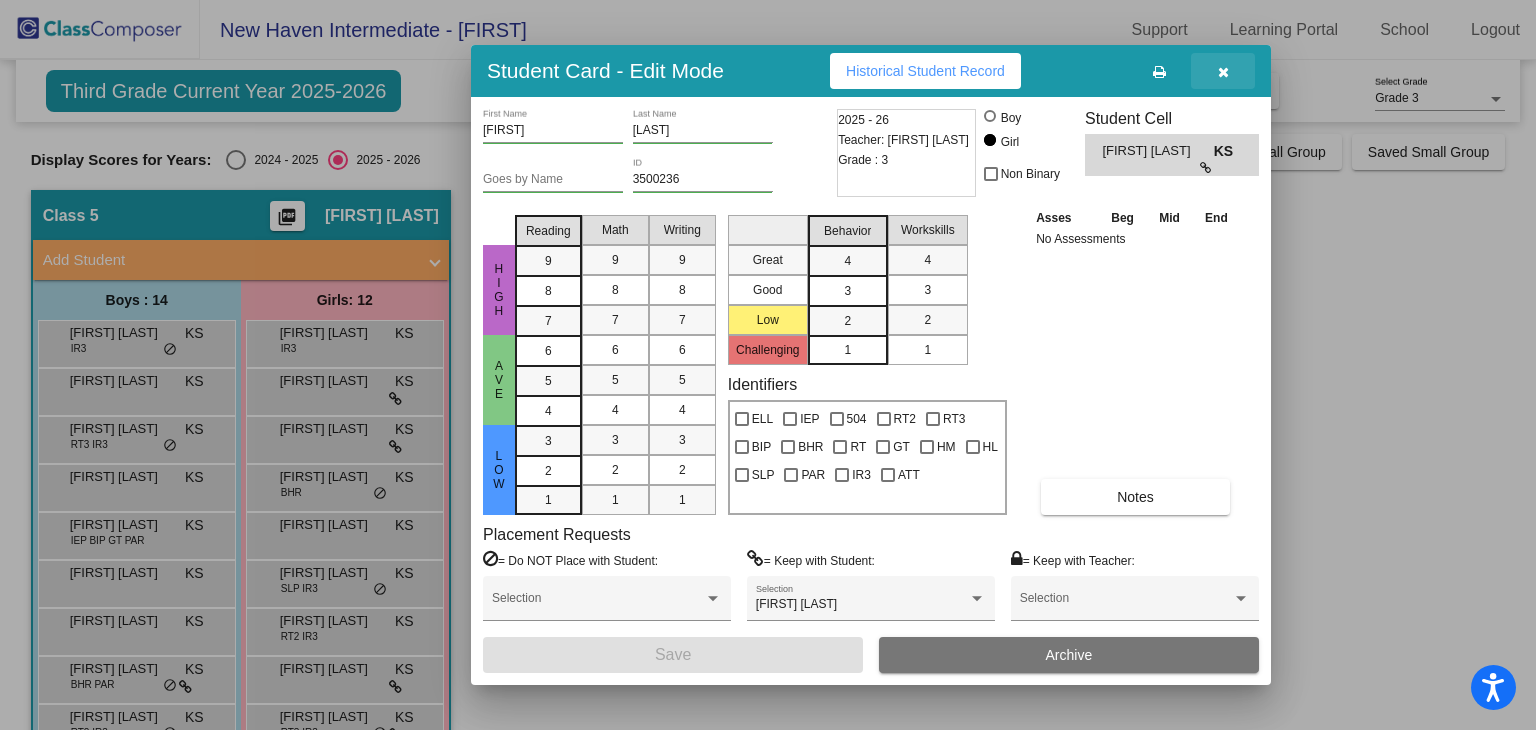 click at bounding box center [1223, 71] 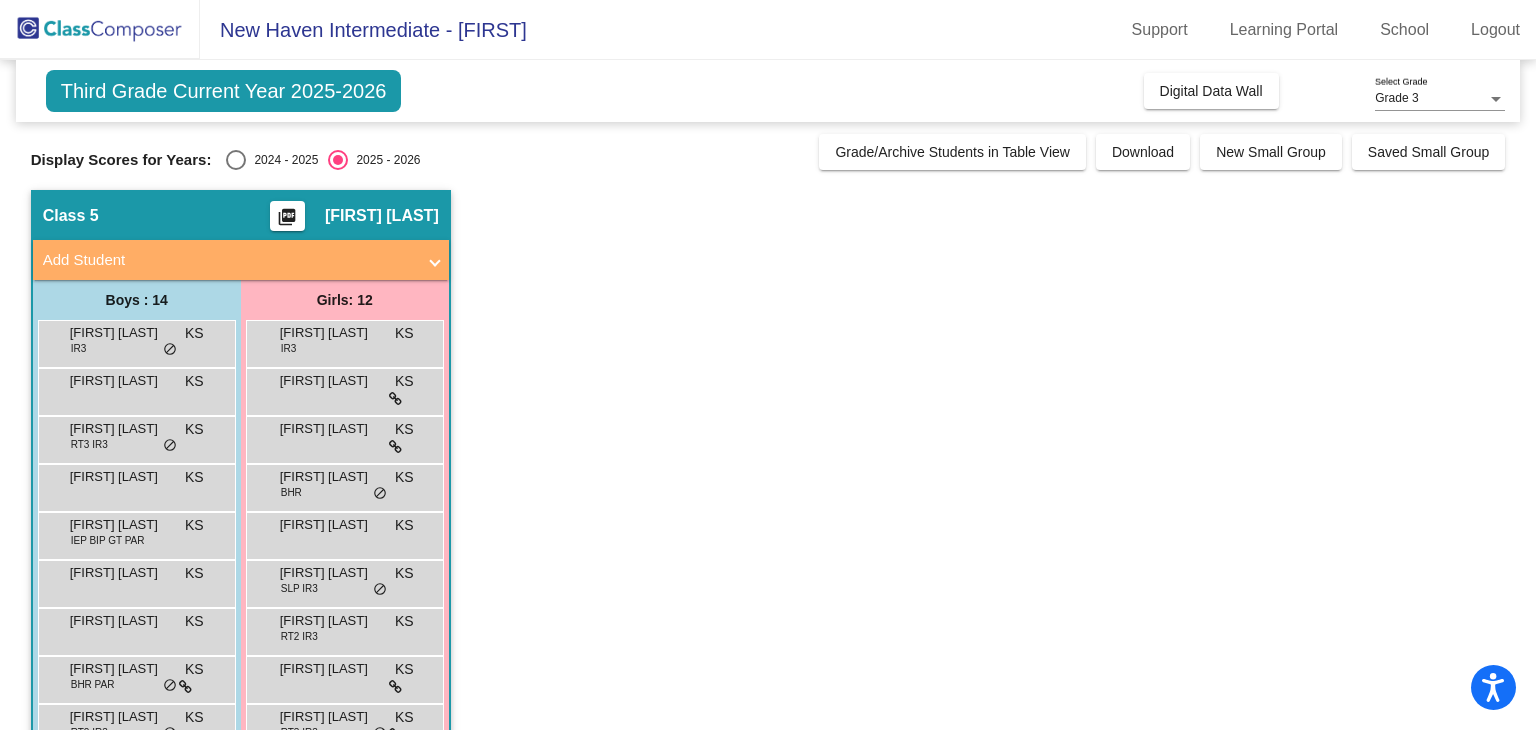click on "Class 5    picture_as_pdf [FIRST] [LAST]  Add Student  First Name Last Name Student Id  (Recommended)   Boy   Girl   Non Binary Add Close  Boys : 14  [FIRST] [LAST] IR3 KS lock do_not_disturb_alt [FIRST] [LAST] KS lock do_not_disturb_alt [FIRST] [LAST] RT3 IR3 KS lock do_not_disturb_alt [FIRST] [LAST] KS lock do_not_disturb_alt [FIRST] [LAST] IEP BIP GT PAR KS lock do_not_disturb_alt [FIRST] [LAST] KS lock do_not_disturb_alt [FIRST] [LAST] KS lock do_not_disturb_alt [FIRST] [LAST] BHR PAR KS lock do_not_disturb_alt [FIRST] [LAST] RT2 IR3 KS lock do_not_disturb_alt [FIRST] [LAST] IEP SLP IR3 KS lock do_not_disturb_alt [FIRST] [LAST] IR3 KS lock do_not_disturb_alt [FIRST] [LAST] RT3 SLP IR3 KS lock do_not_disturb_alt [FIRST] [LAST] KS lock do_not_disturb_alt [FIRST] [LAST] RT3 IR3 KS lock do_not_disturb_alt Girls: 12 [FIRST] [LAST] IR3 KS lock do_not_disturb_alt [FIRST] [LAST] KS lock do_not_disturb_alt [FIRST] [LAST] KS lock do_not_disturb_alt [FIRST] [LAST] BHR KS lock do_not_disturb_alt [FIRST] [LAST] KS lock" 